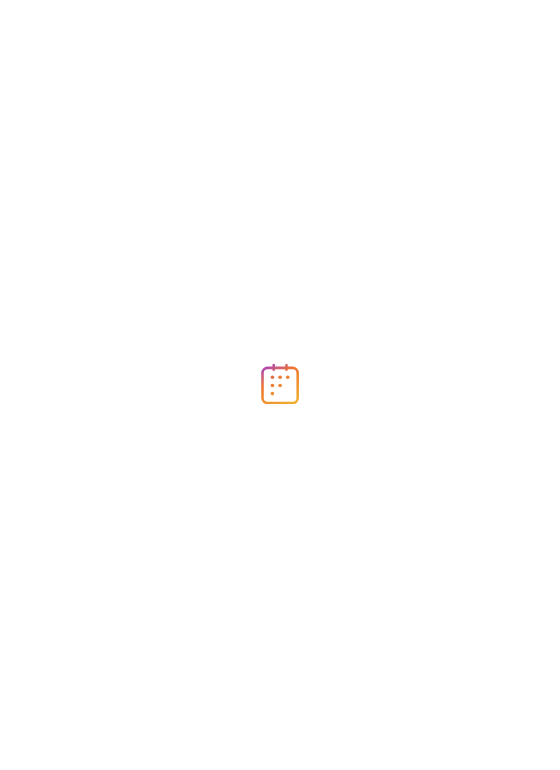 scroll, scrollTop: 0, scrollLeft: 0, axis: both 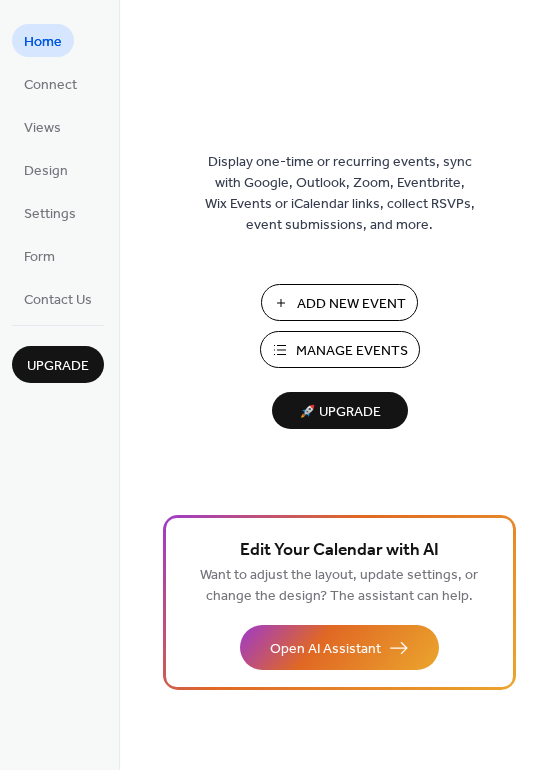 click on "Add New Event" at bounding box center [351, 304] 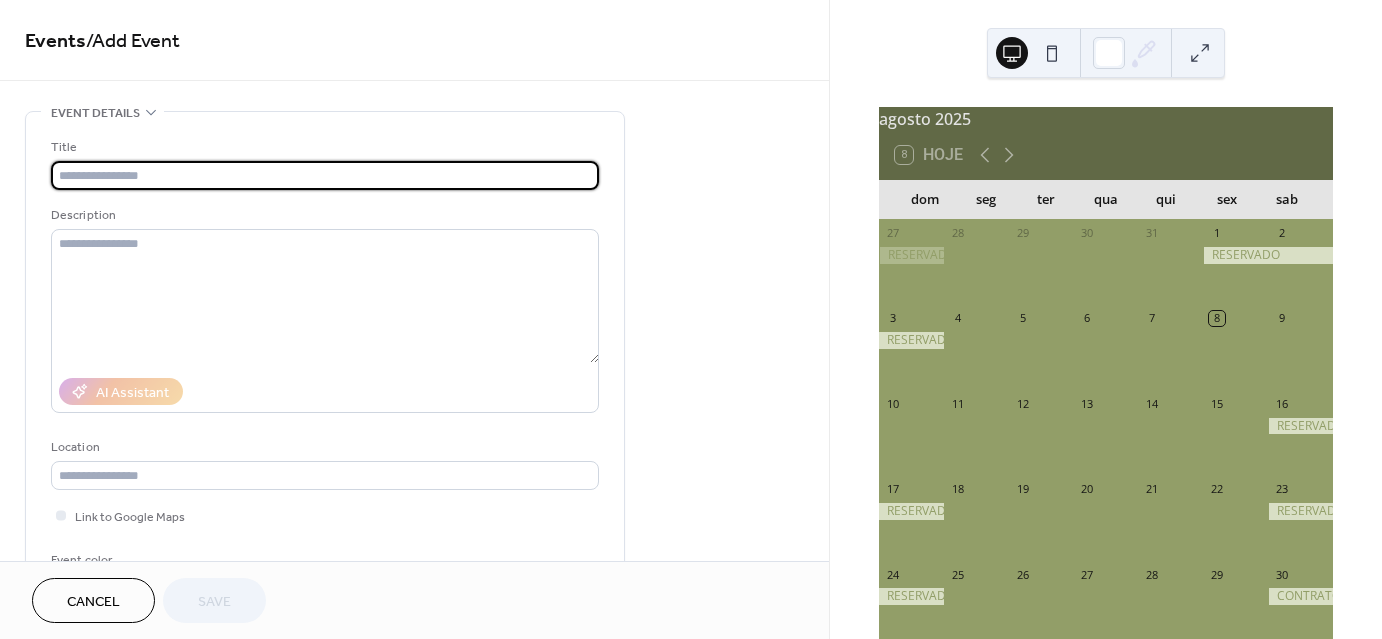 scroll, scrollTop: 0, scrollLeft: 0, axis: both 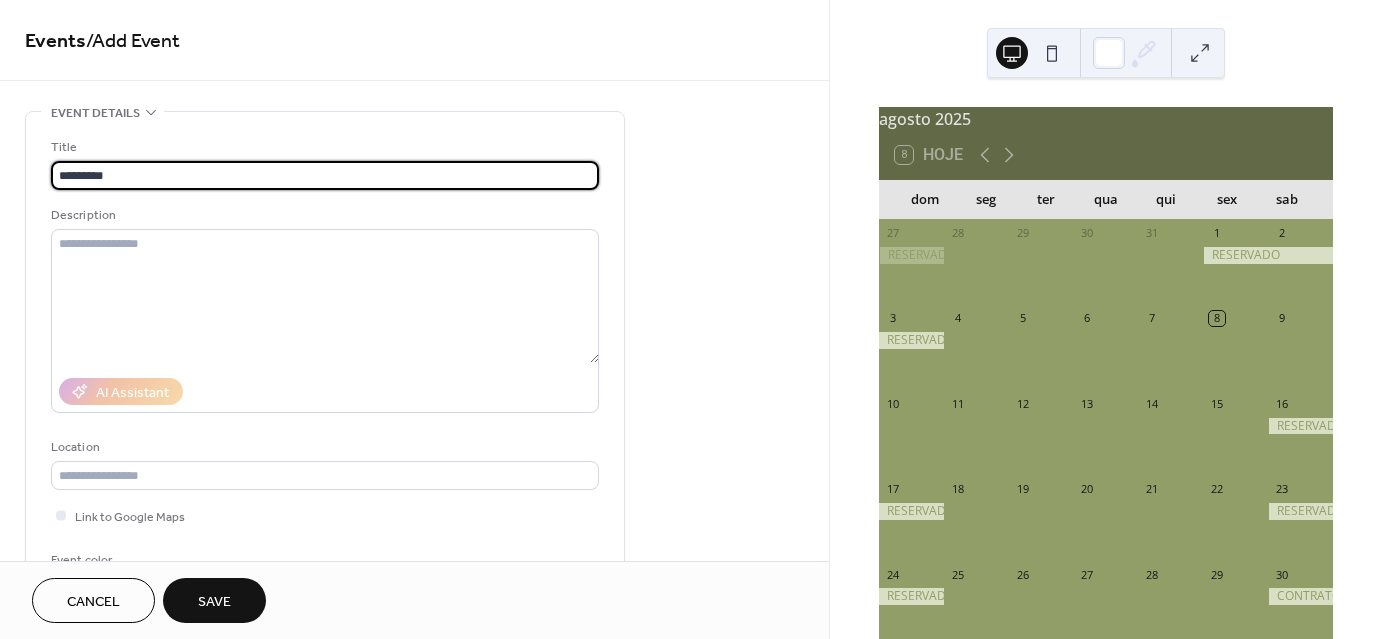 drag, startPoint x: 127, startPoint y: 170, endPoint x: 31, endPoint y: 181, distance: 96.62815 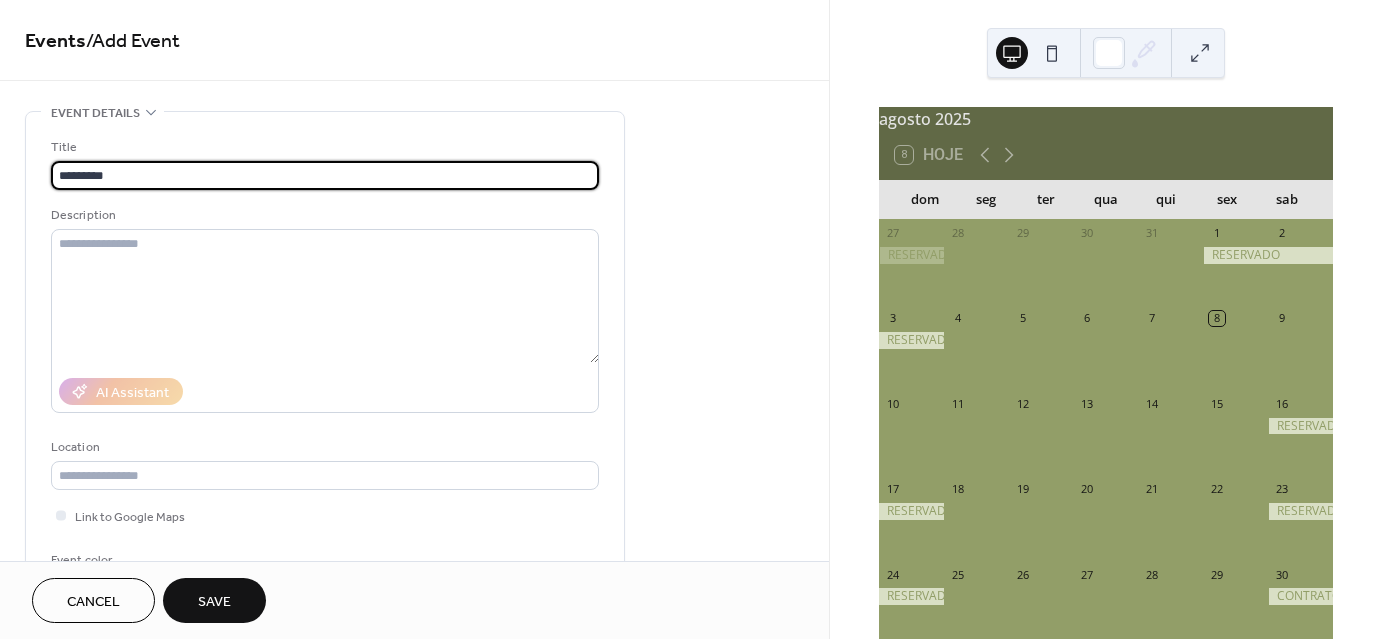 click on "Title ********* Description AI Assistant Location Link to Google Maps Event color" at bounding box center [325, 365] 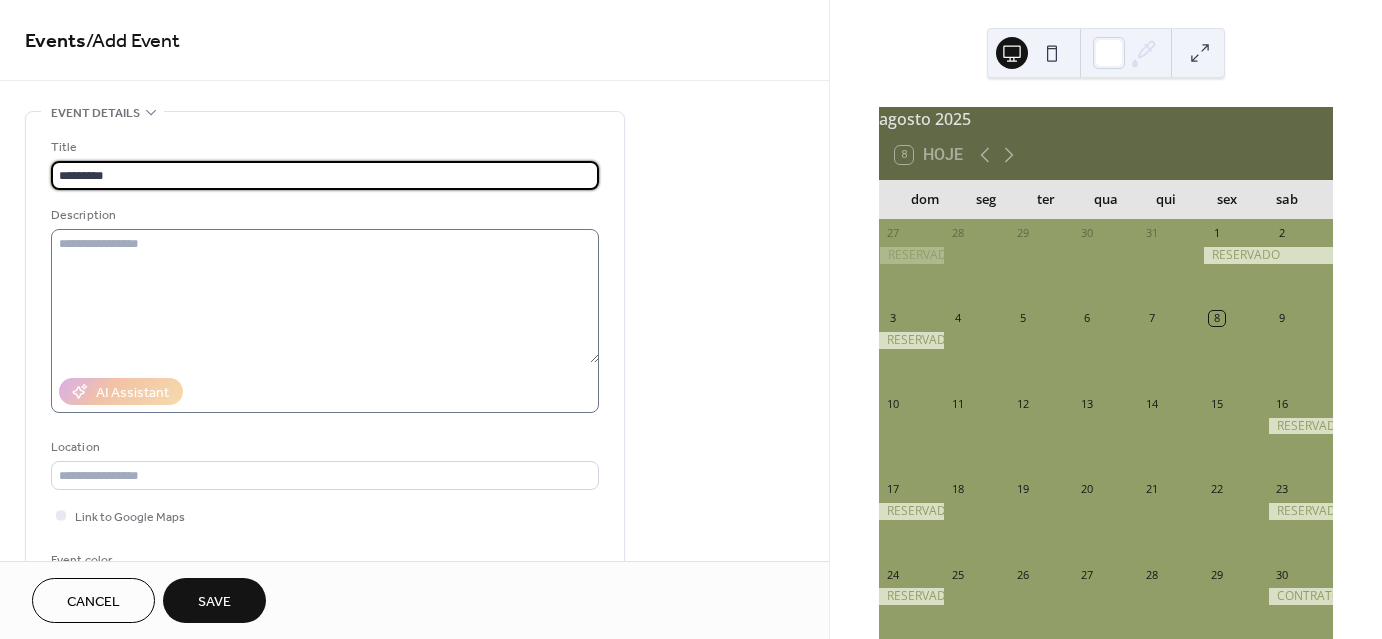type on "*********" 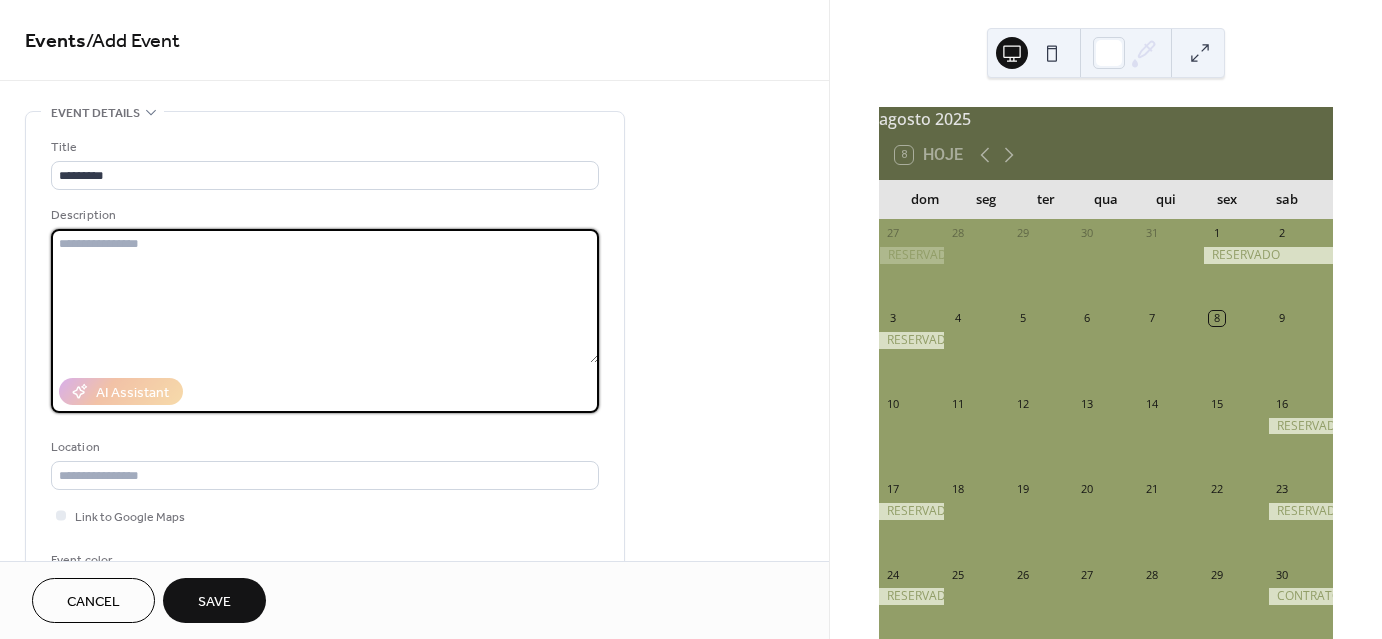 scroll, scrollTop: 0, scrollLeft: 0, axis: both 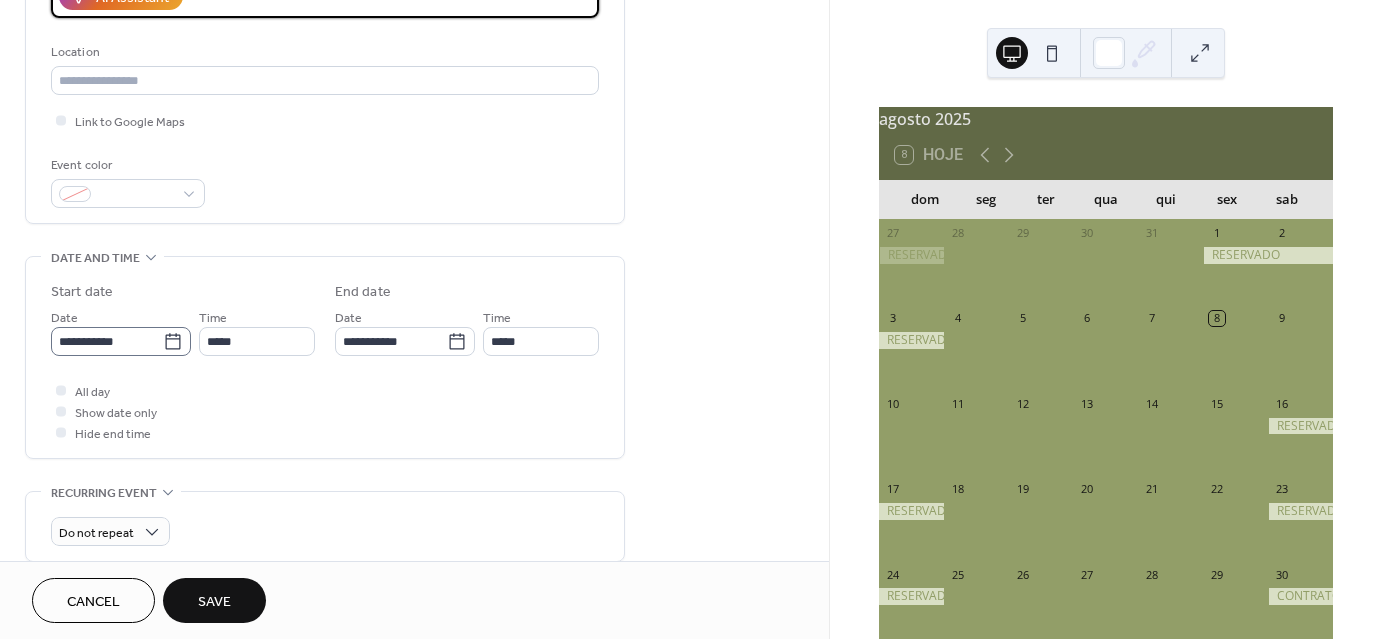 type on "*********" 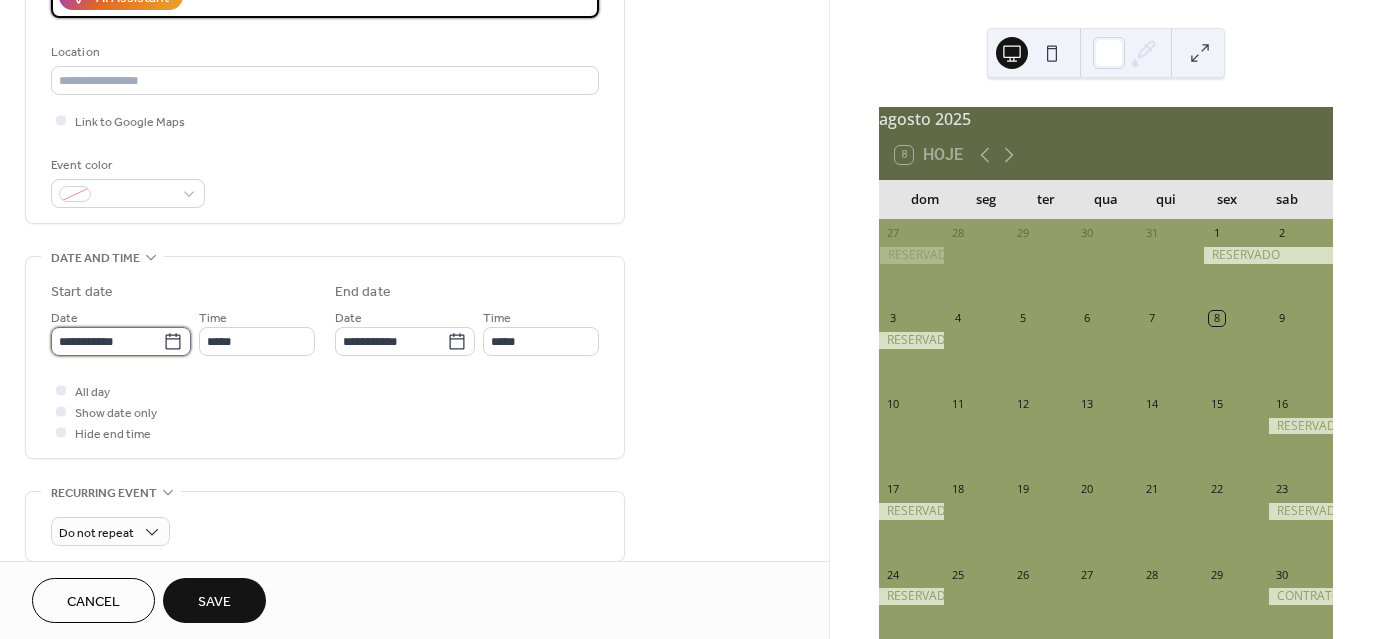 click on "**********" at bounding box center [107, 341] 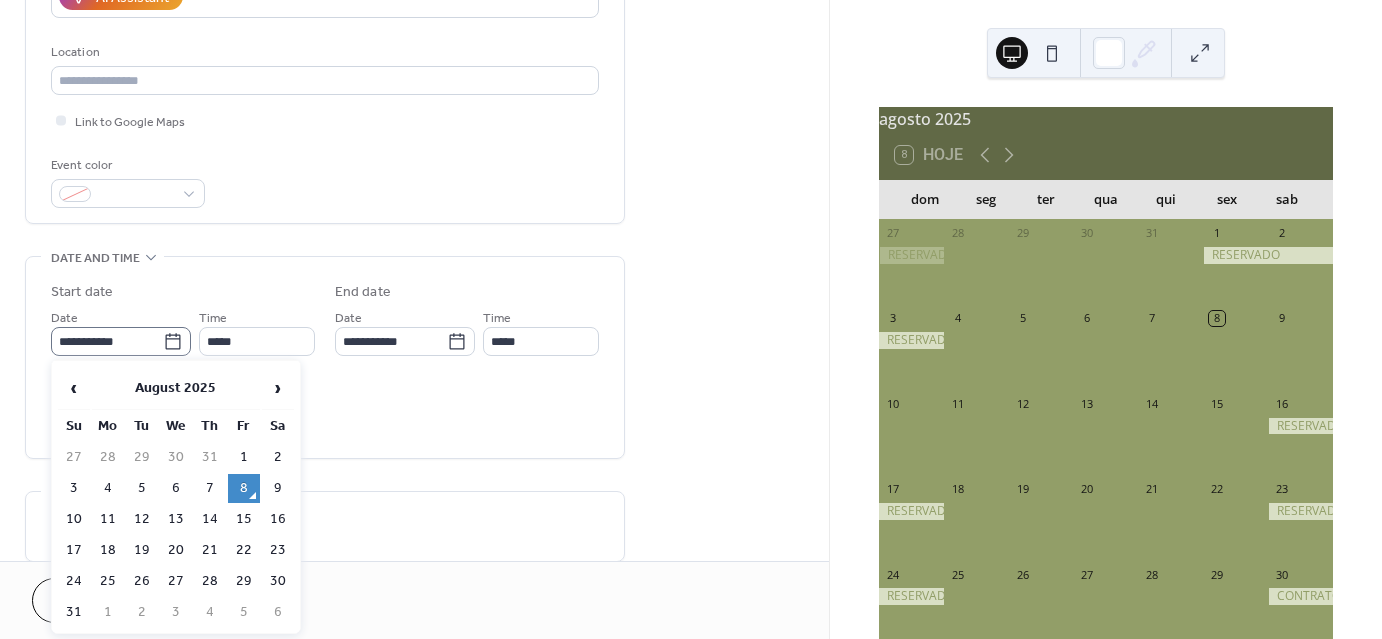 click 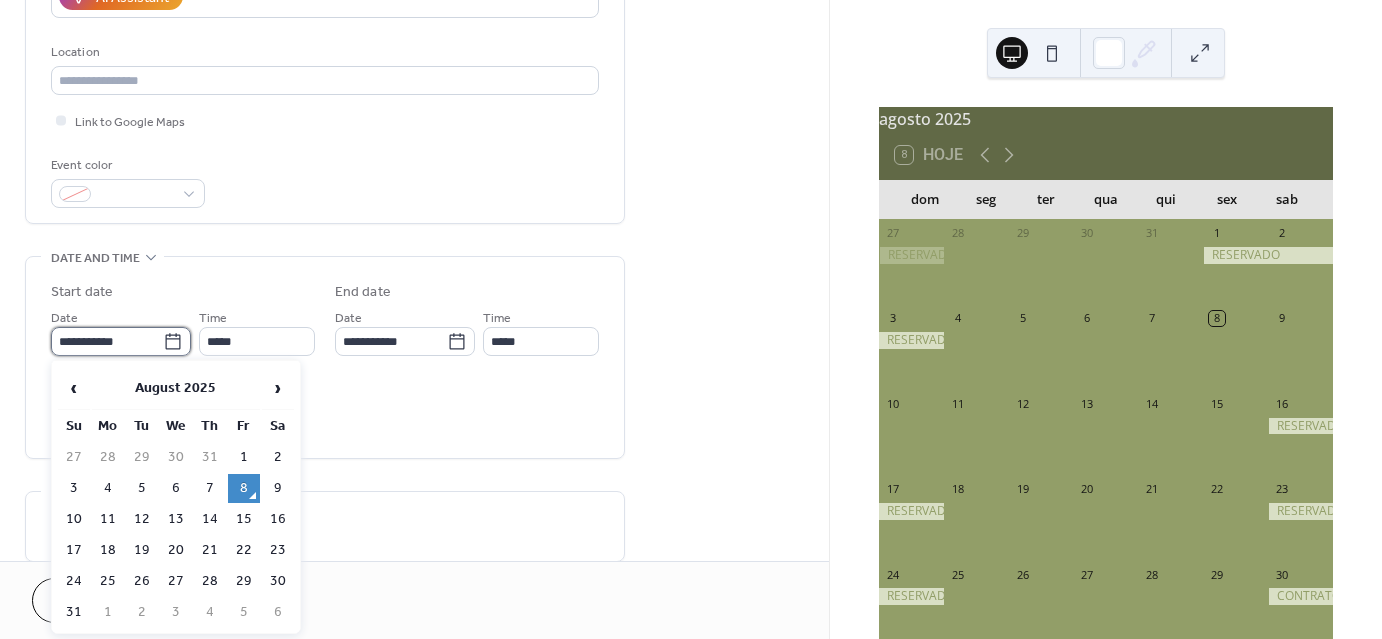 click on "**********" at bounding box center [107, 341] 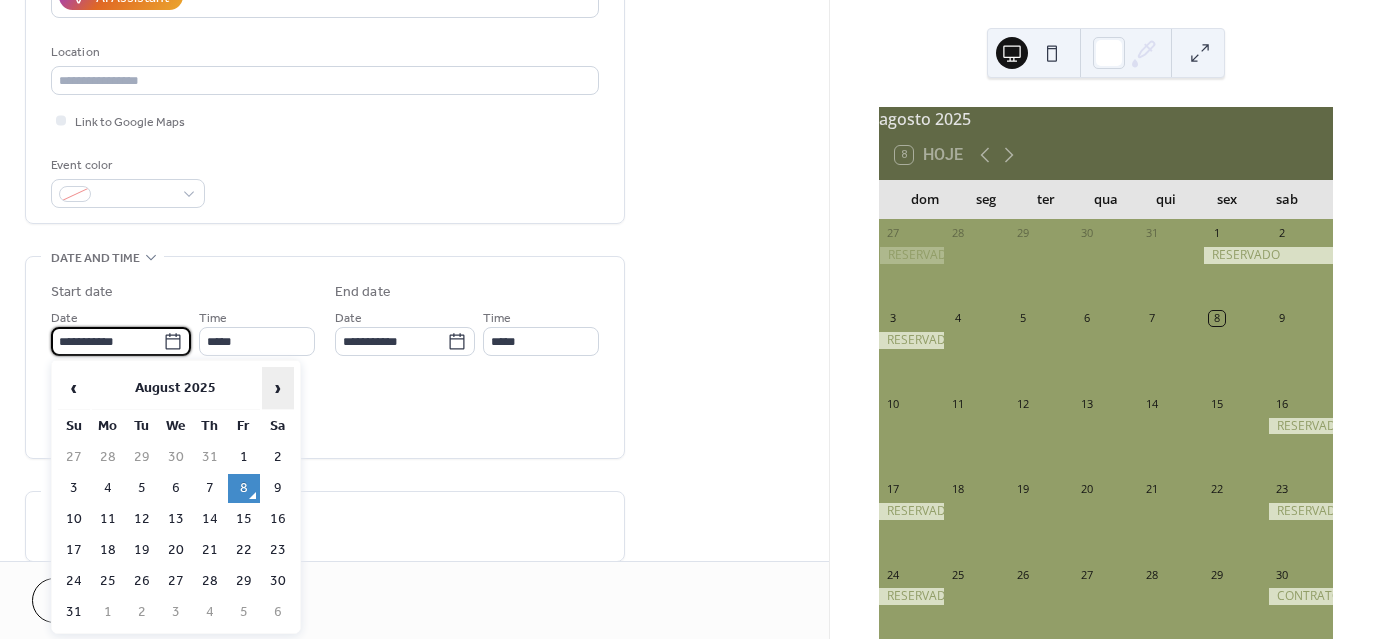 click on "›" at bounding box center [278, 388] 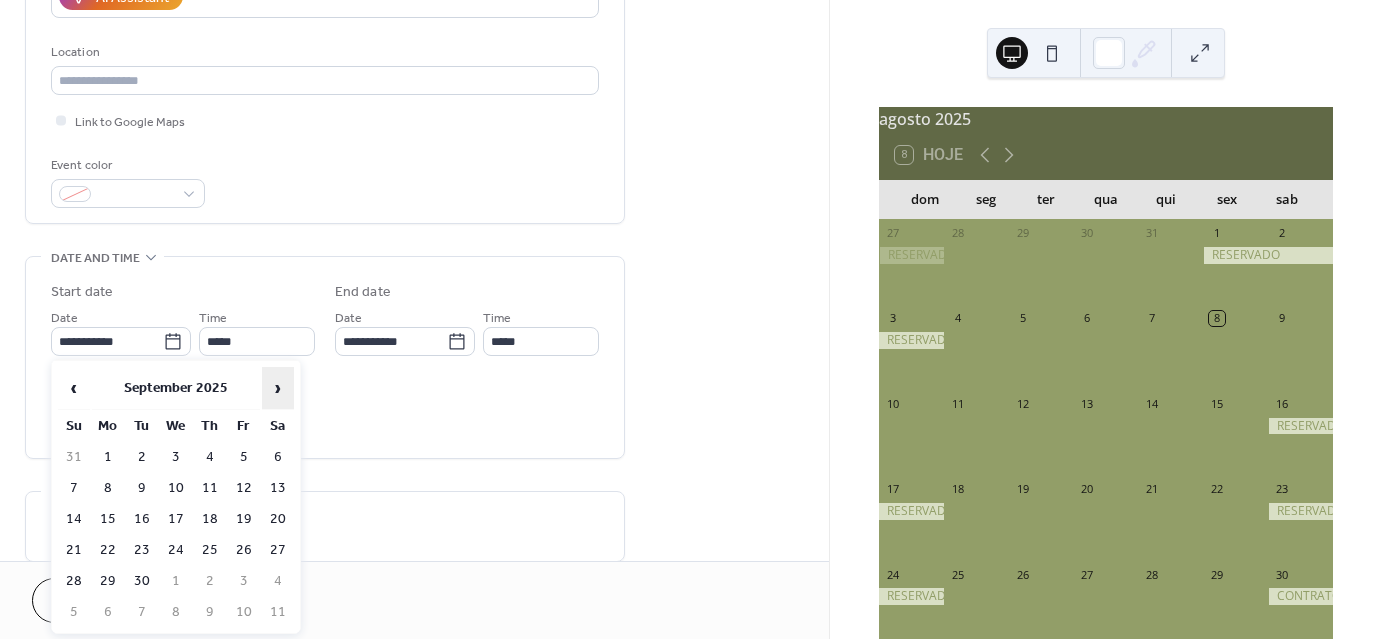 click on "›" at bounding box center (278, 388) 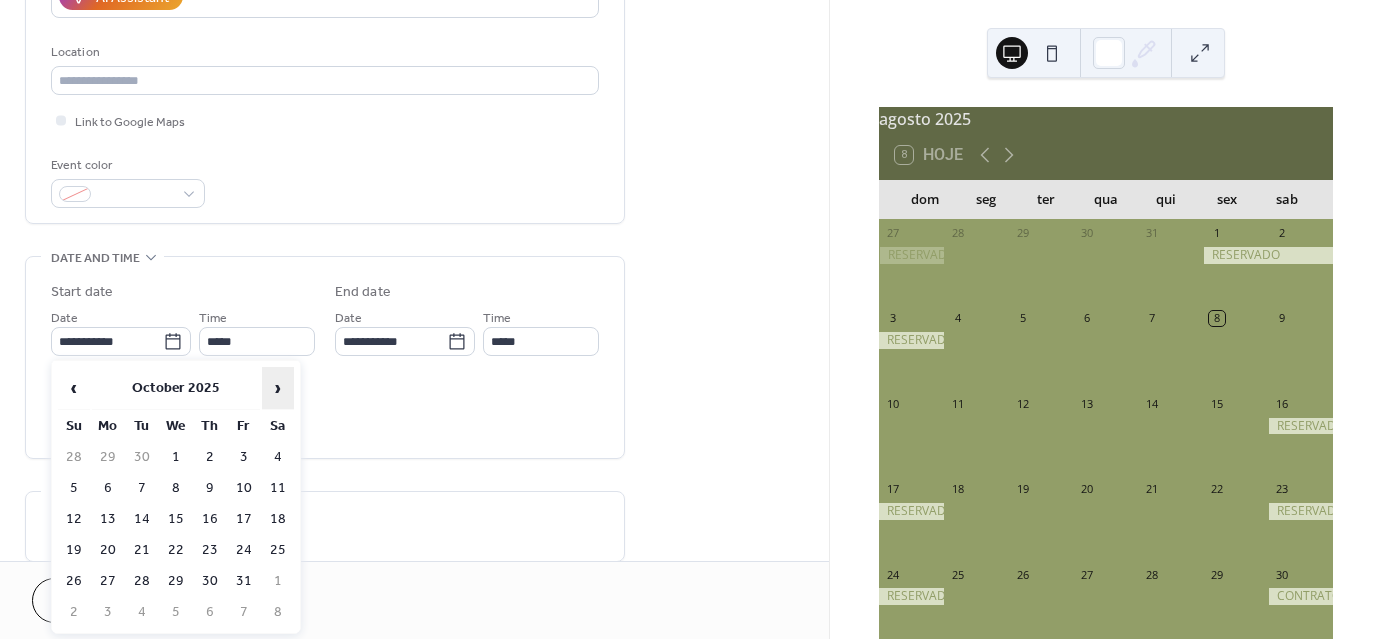 click on "›" at bounding box center (278, 388) 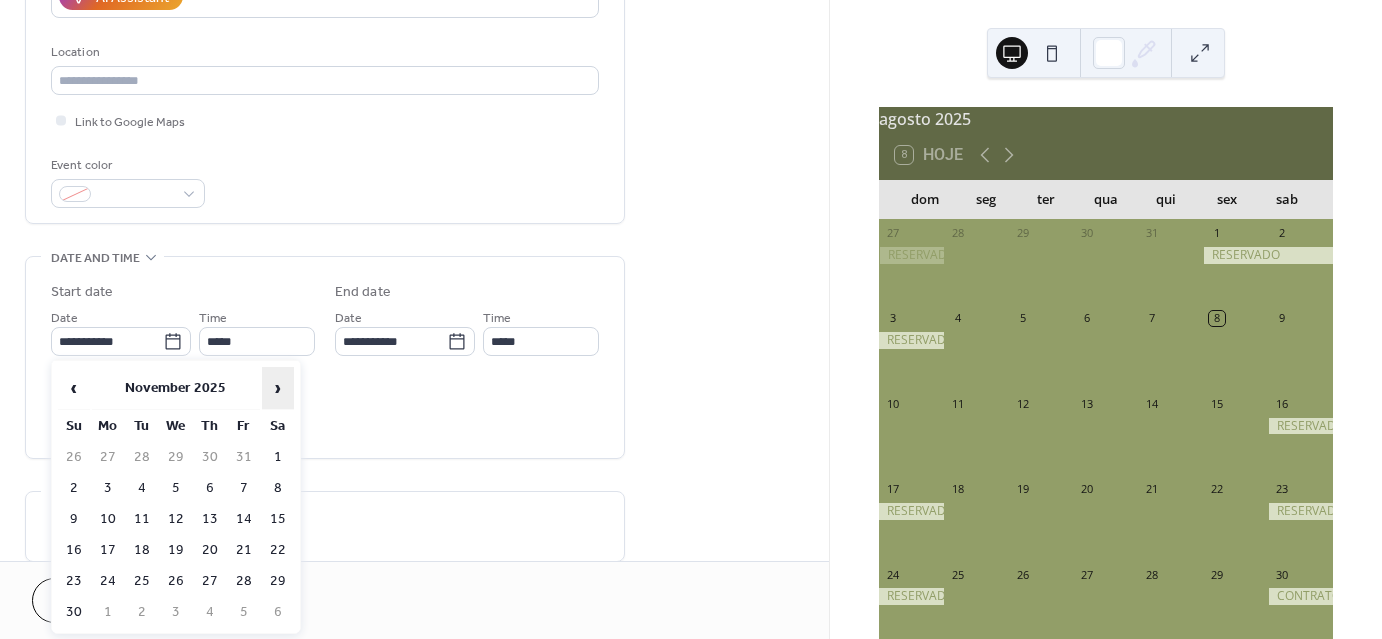 click on "›" at bounding box center (278, 388) 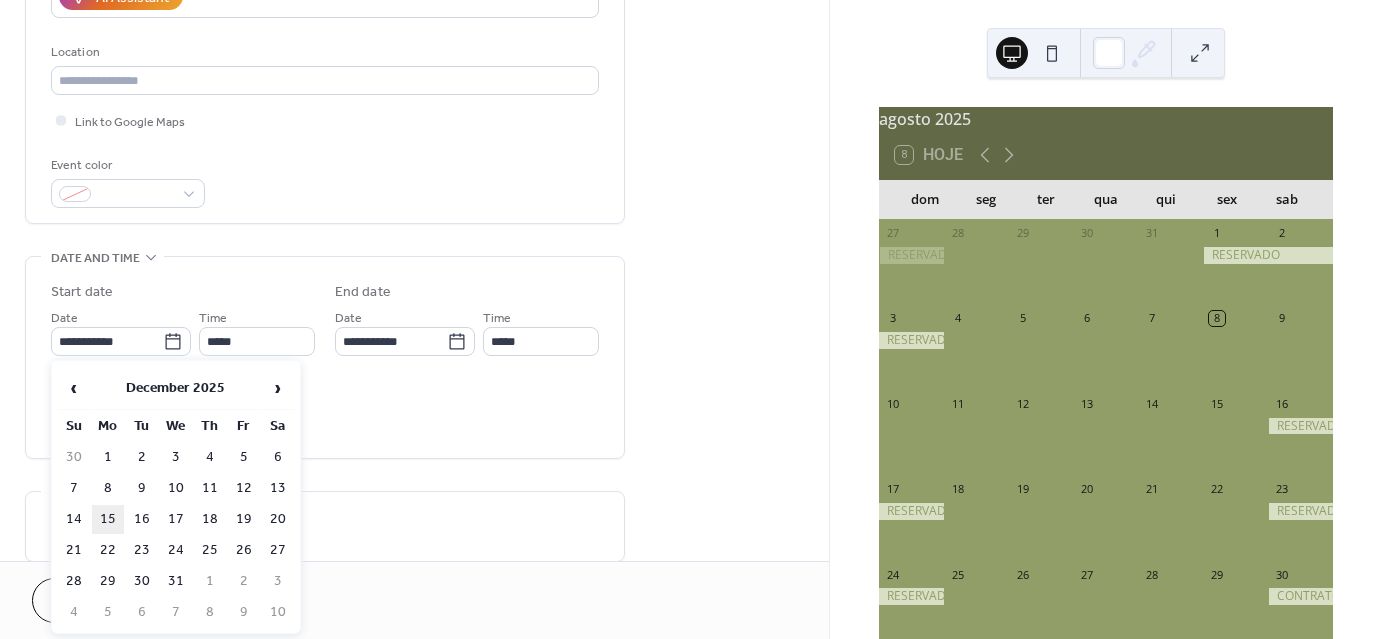 click on "15" at bounding box center (108, 519) 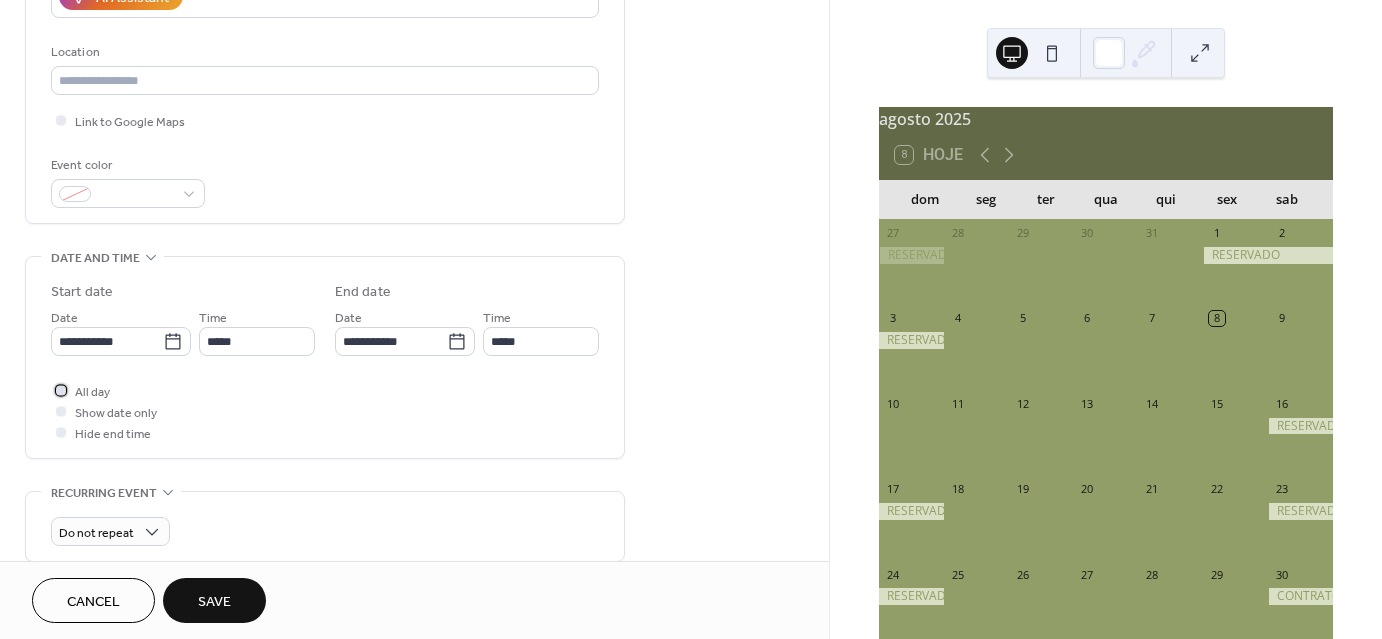 click at bounding box center [61, 390] 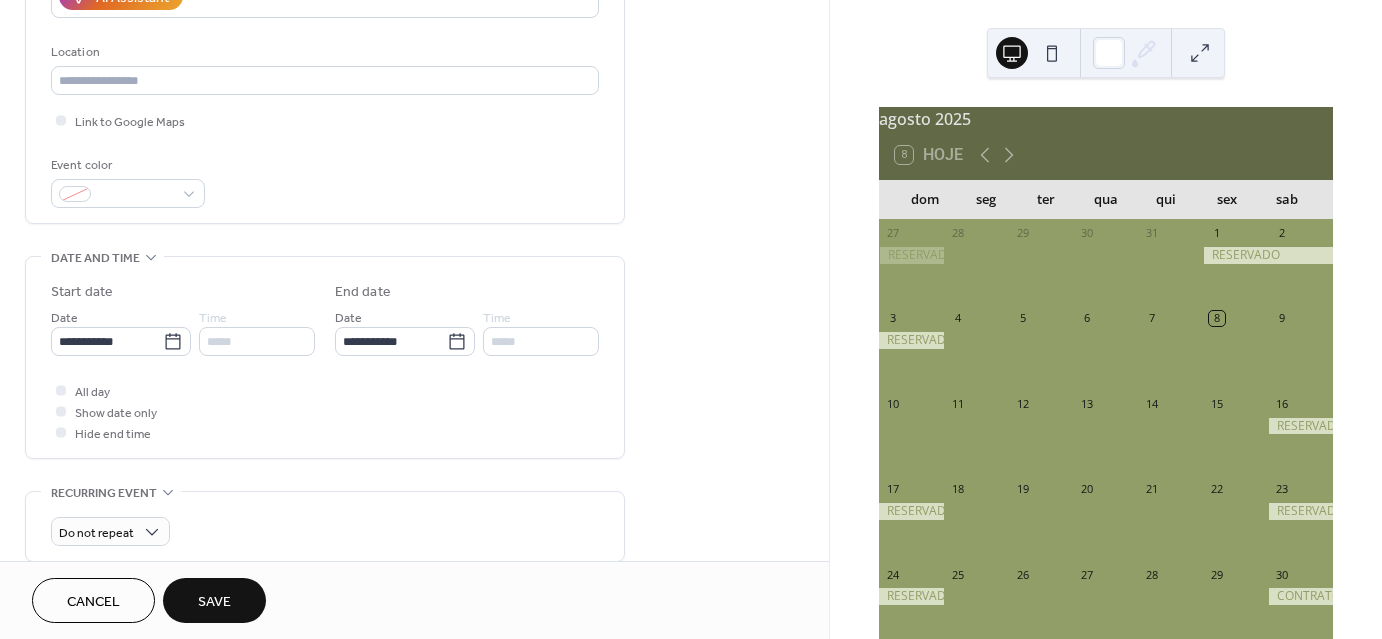 click on "Save" at bounding box center [214, 602] 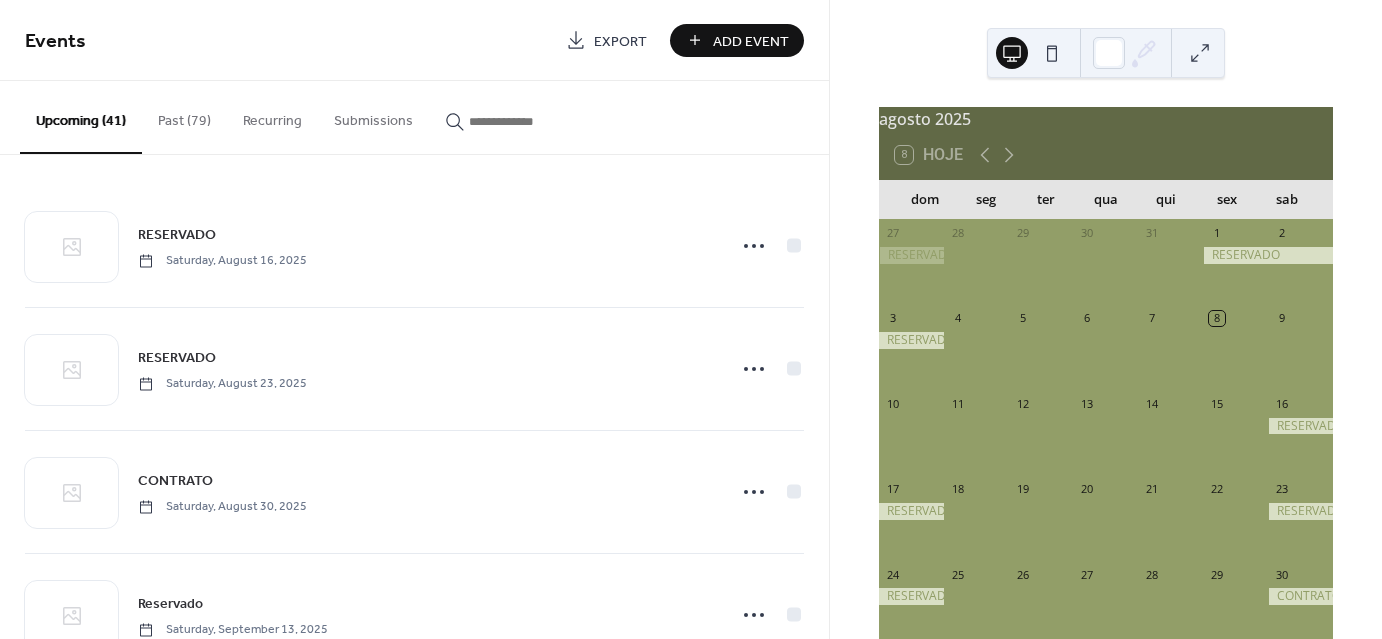 click on "Add Event" at bounding box center (751, 41) 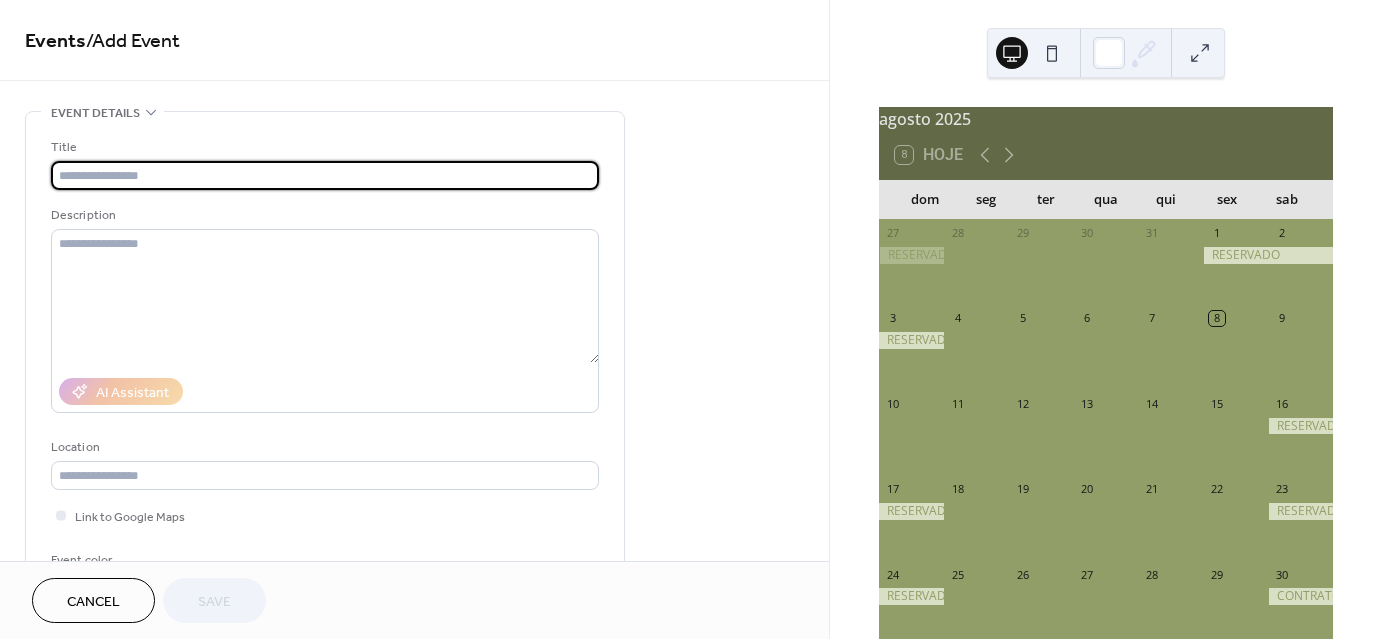 click at bounding box center (325, 175) 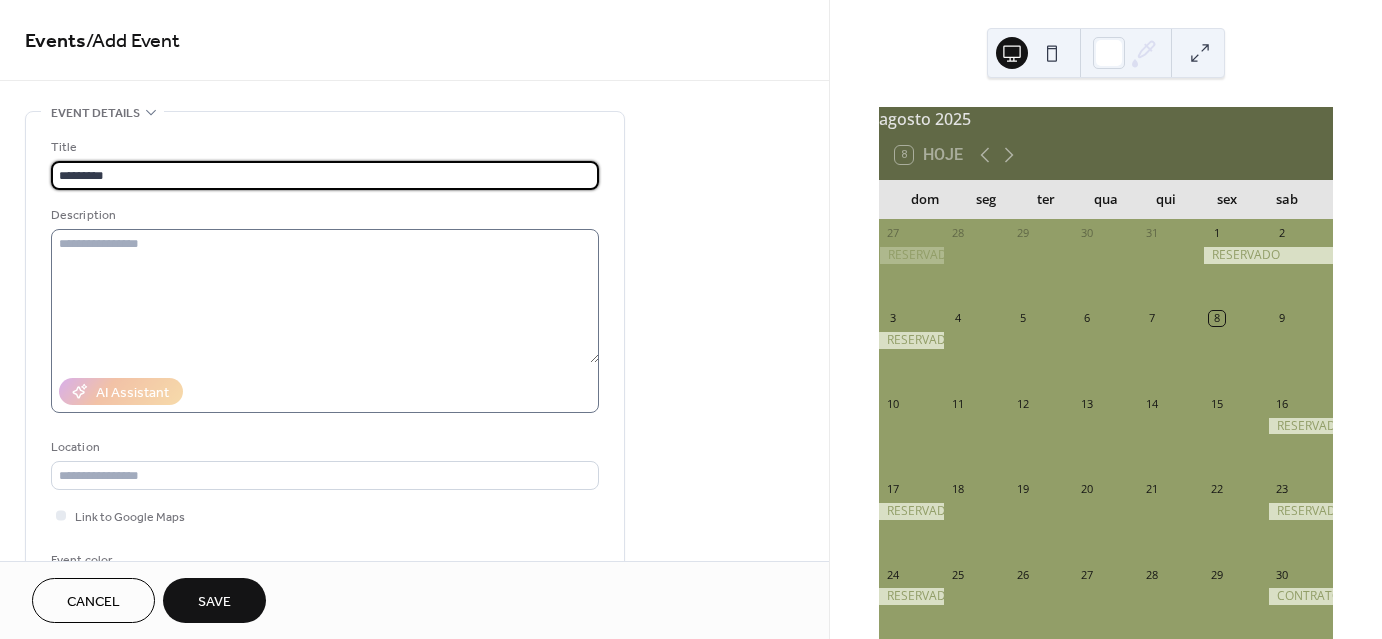 type on "*********" 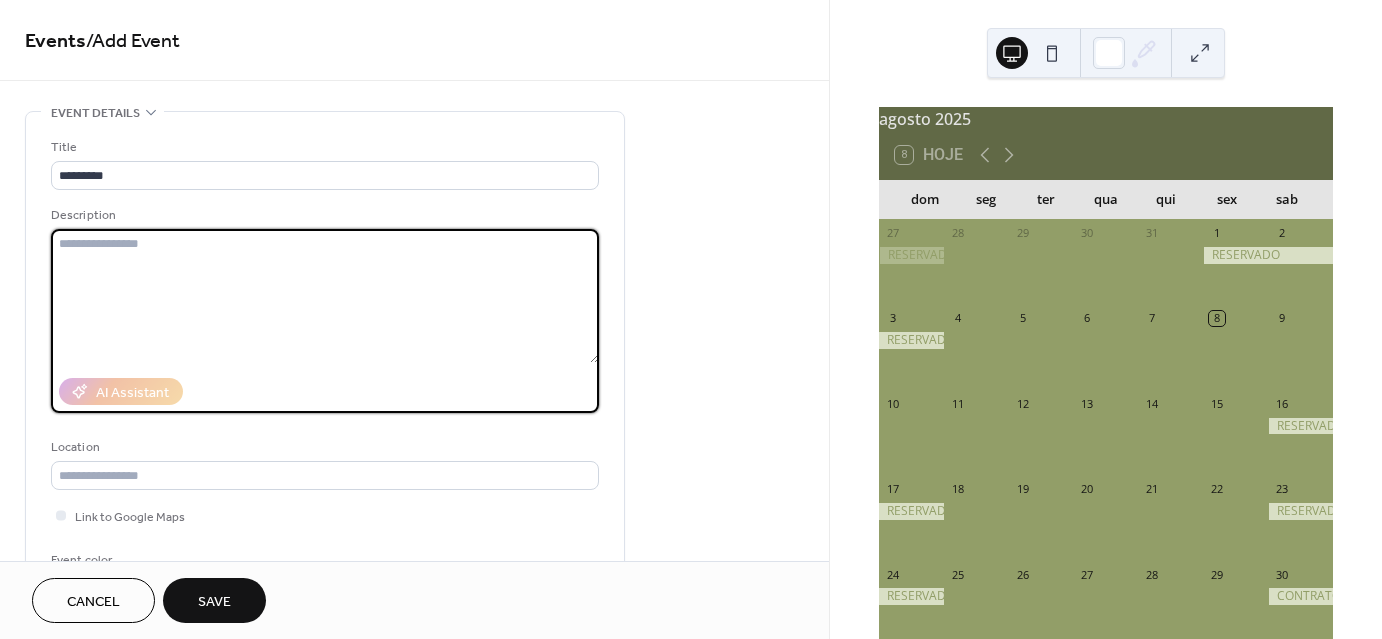 click at bounding box center (325, 296) 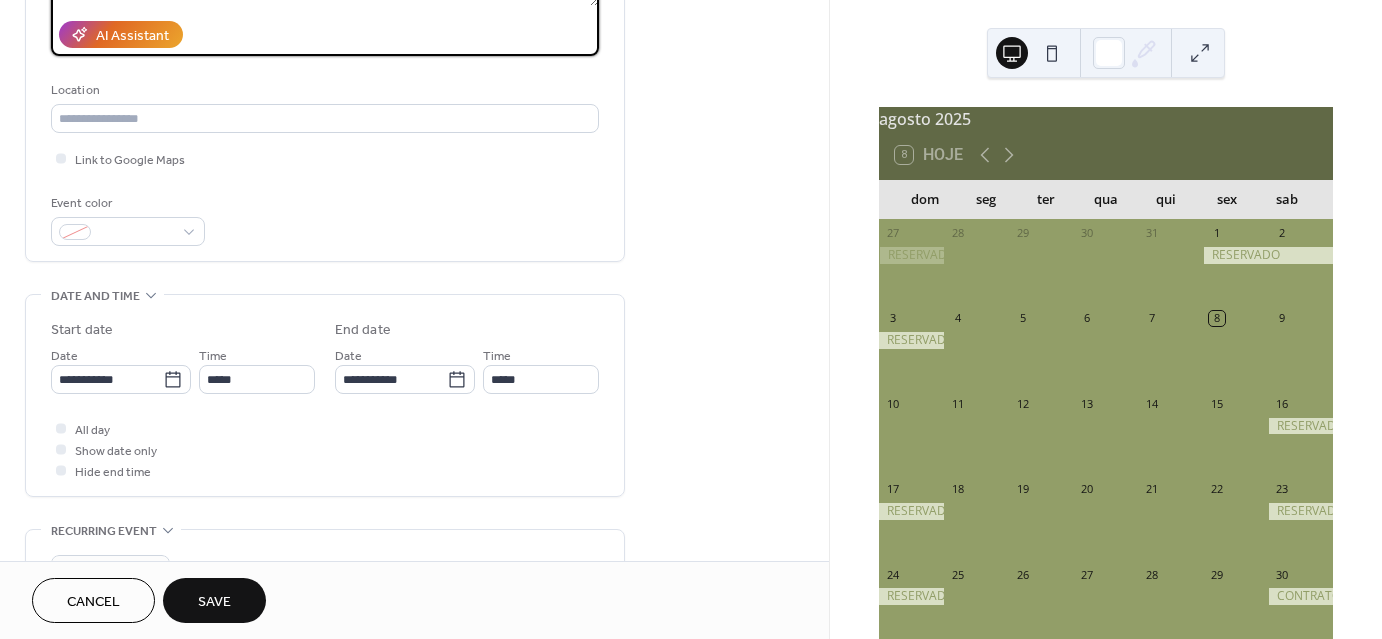scroll, scrollTop: 359, scrollLeft: 0, axis: vertical 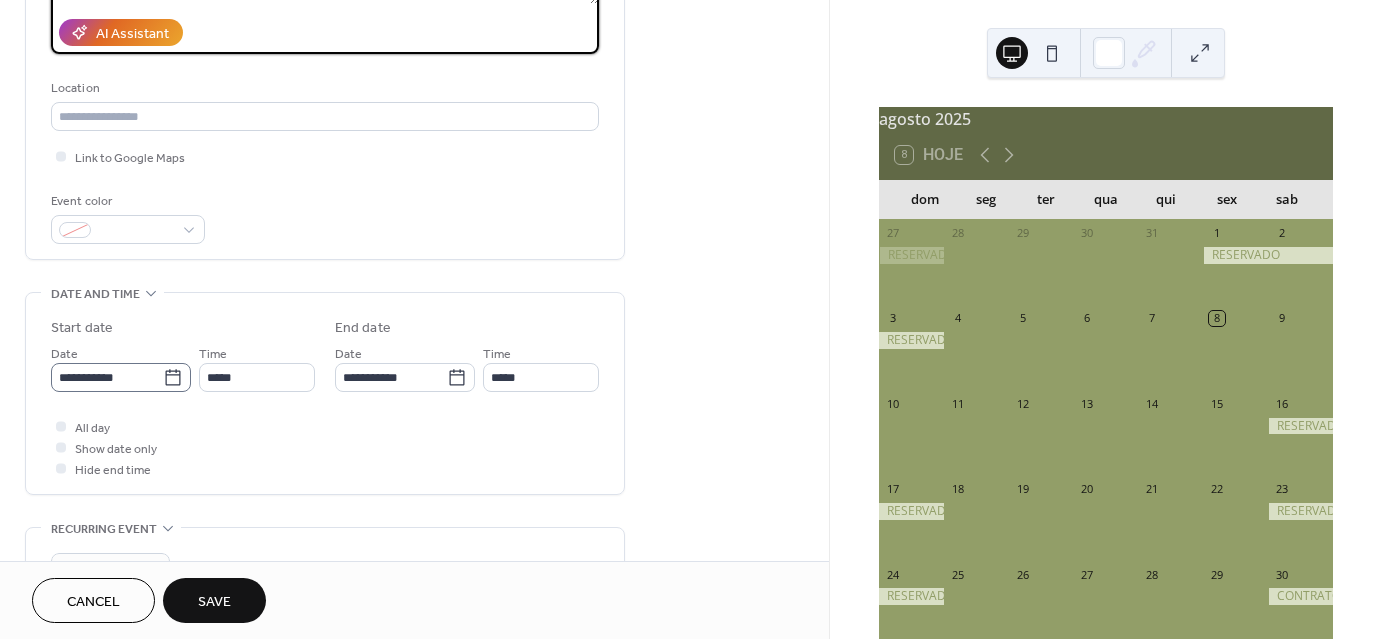 type on "*********" 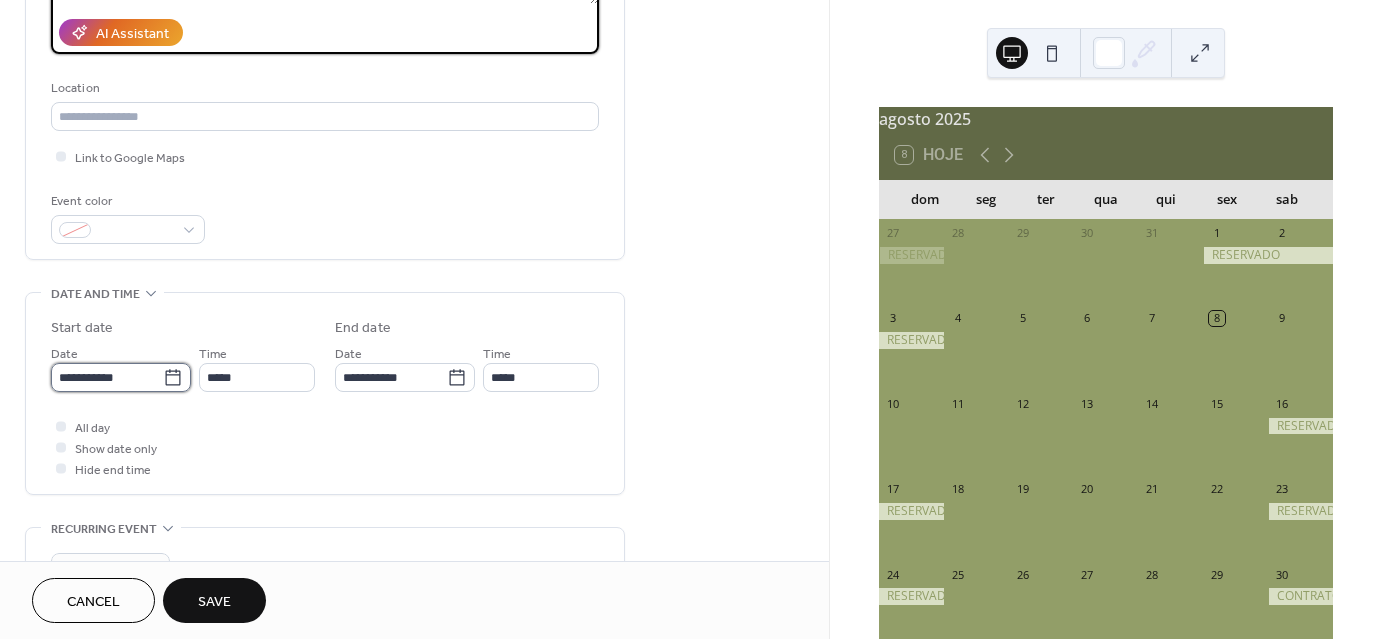 click on "**********" at bounding box center (107, 377) 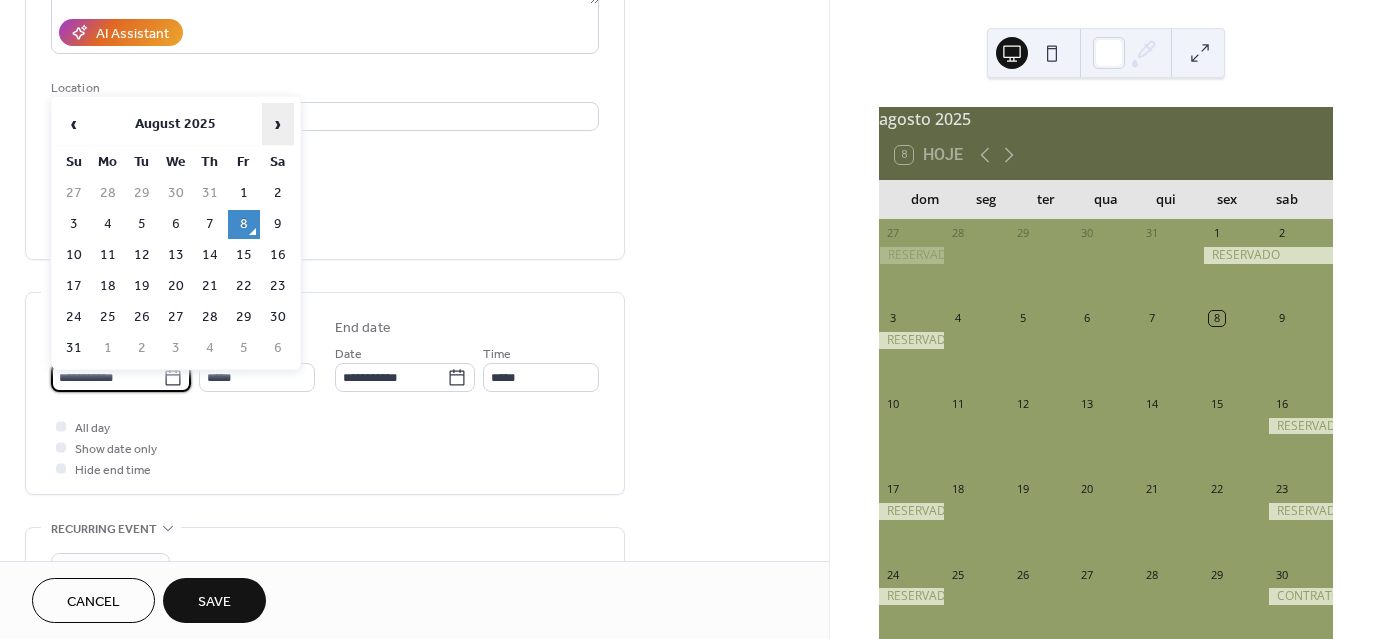 click on "›" at bounding box center (278, 124) 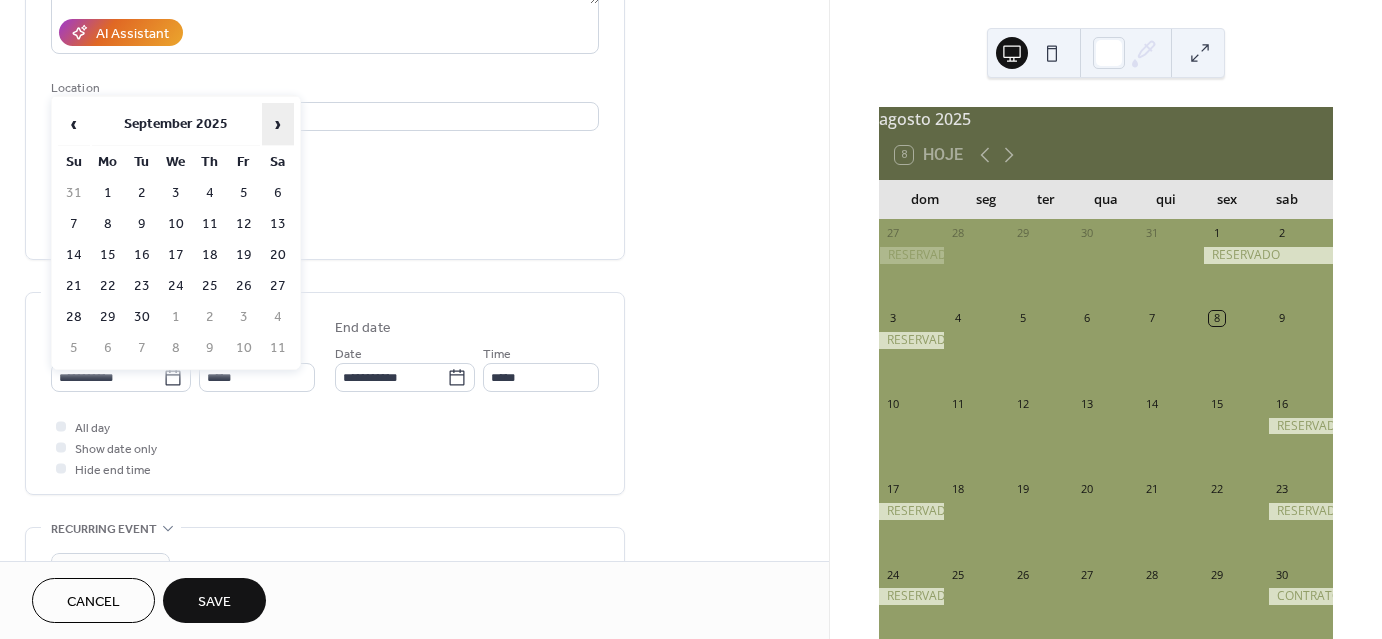 click on "›" at bounding box center [278, 124] 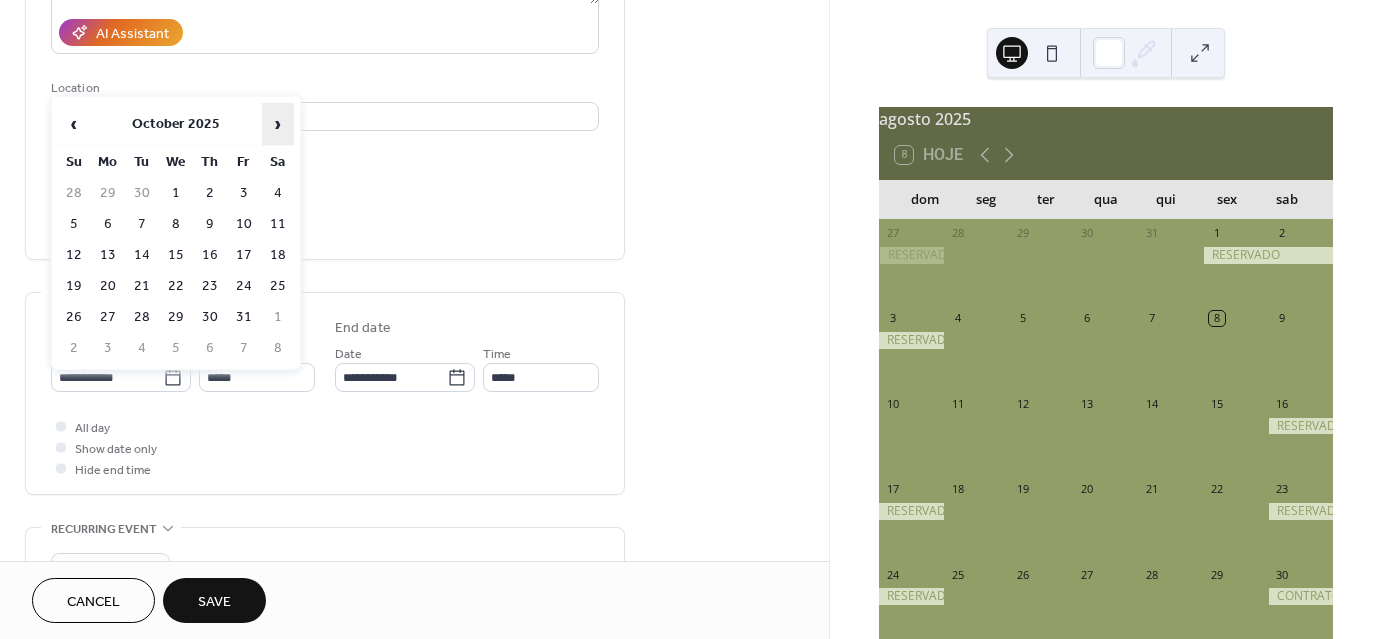 click on "›" at bounding box center [278, 124] 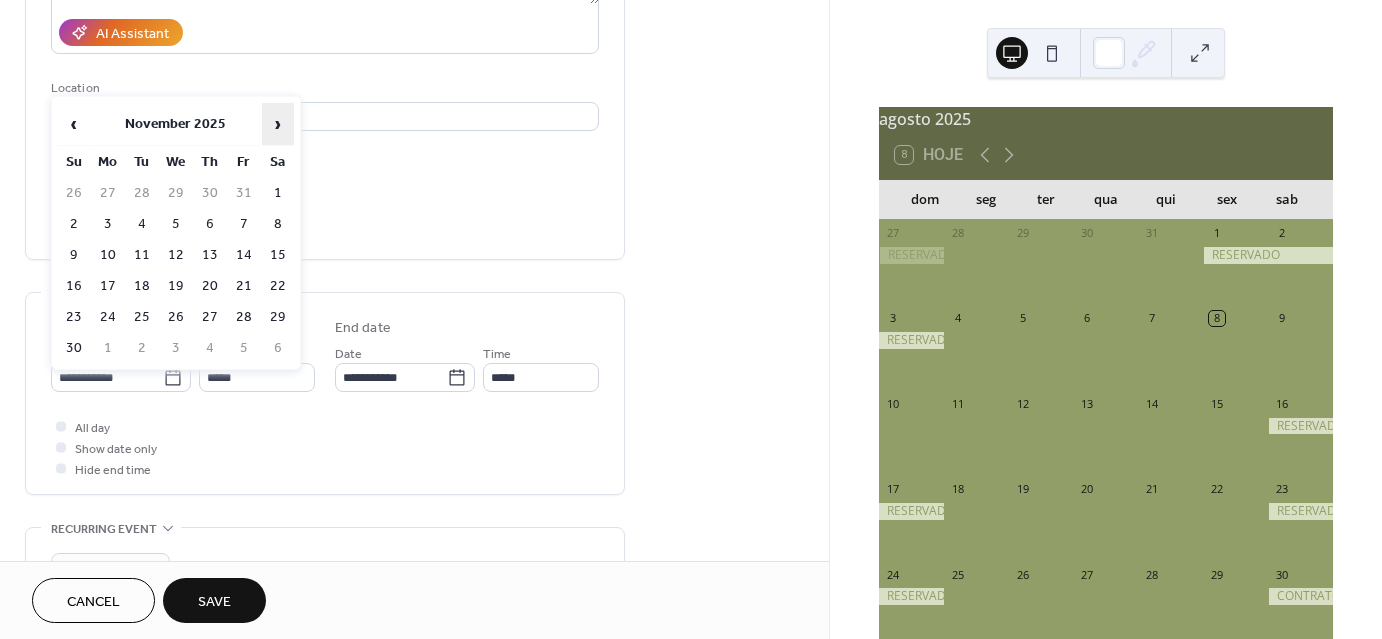 click on "›" at bounding box center [278, 124] 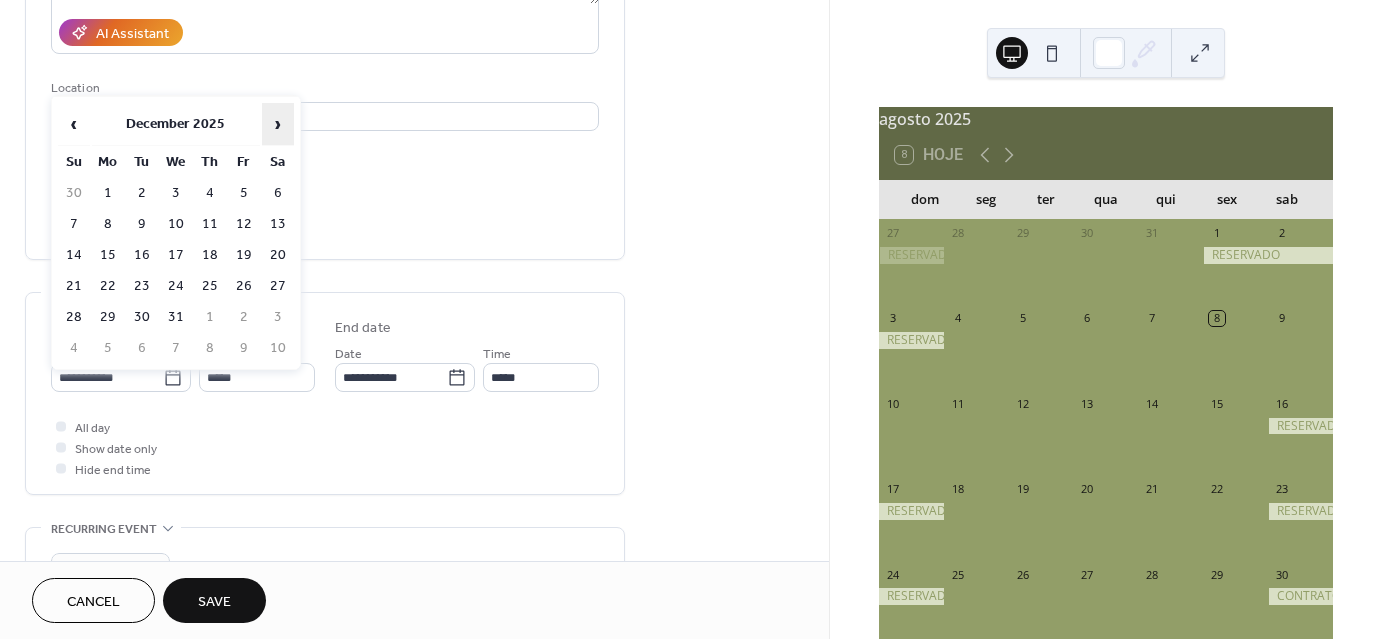 click on "›" at bounding box center (278, 124) 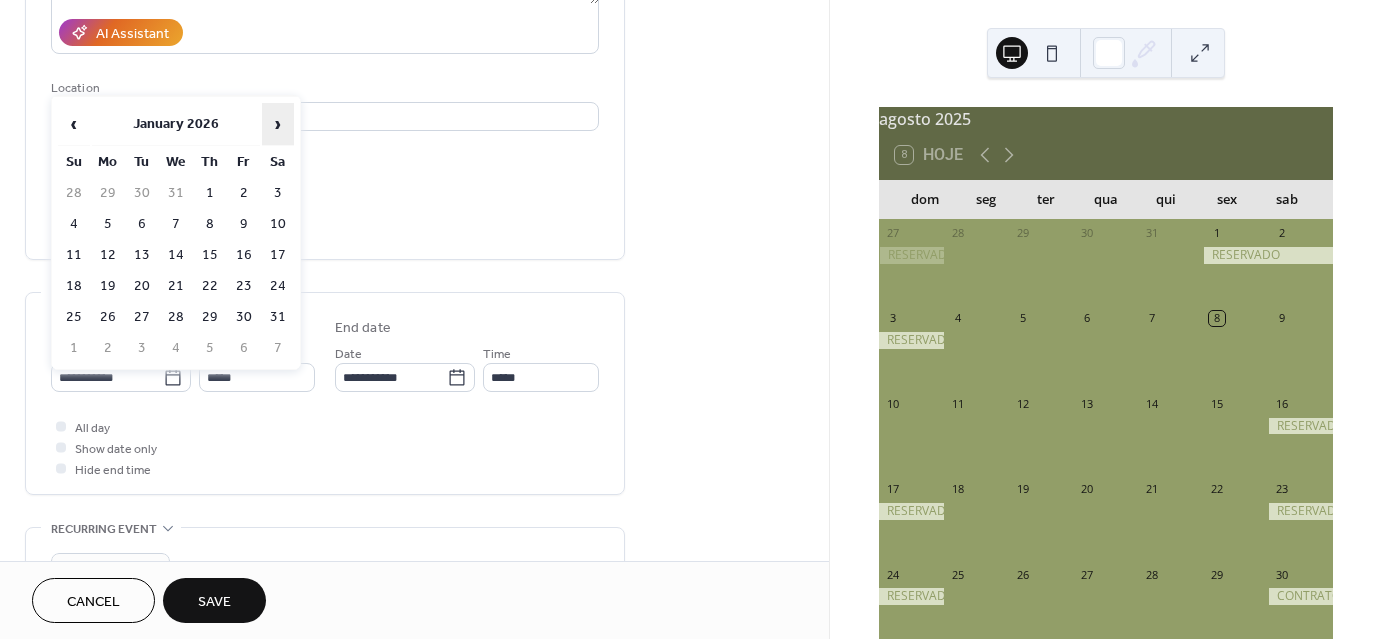 click on "›" at bounding box center (278, 124) 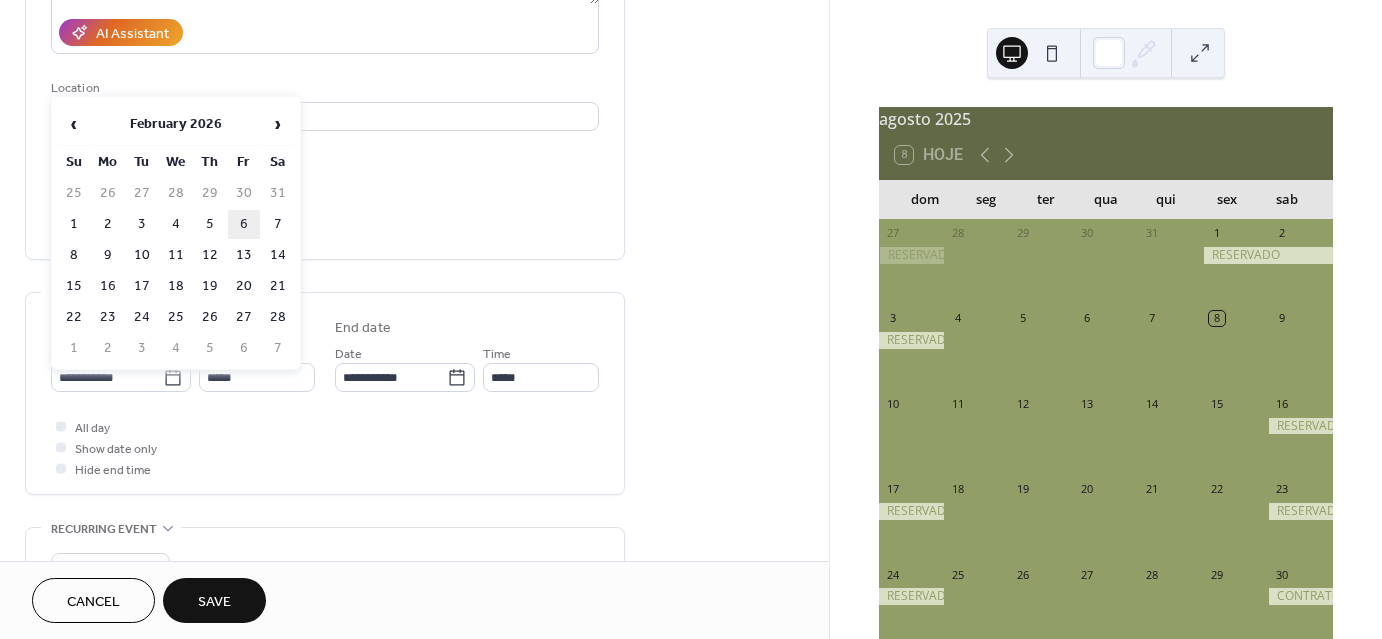 click on "6" at bounding box center [244, 224] 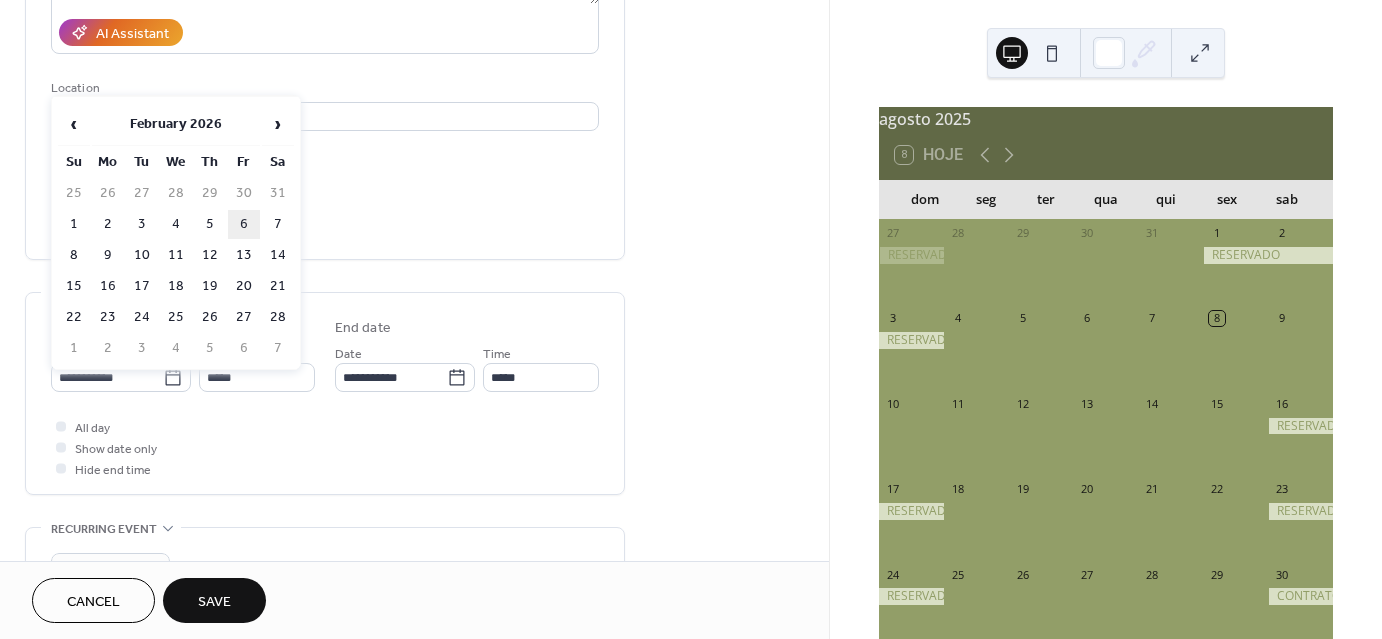 type on "**********" 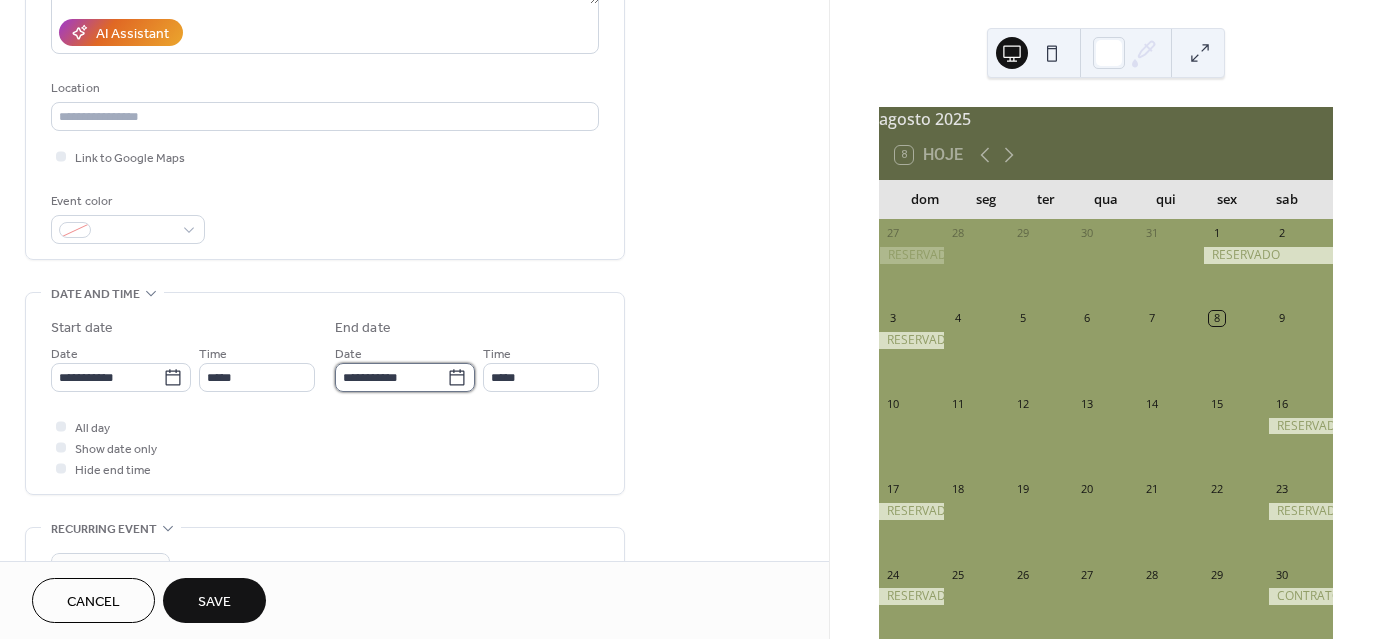 click on "**********" at bounding box center (391, 377) 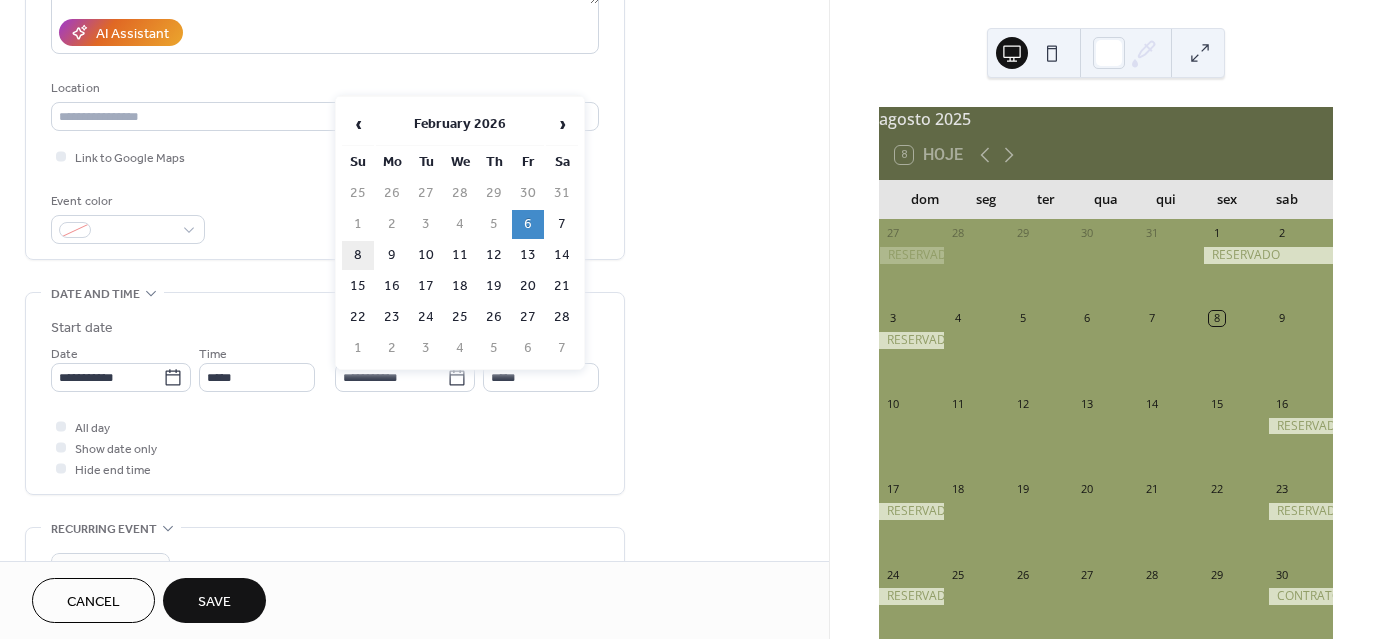 click on "8" at bounding box center (358, 255) 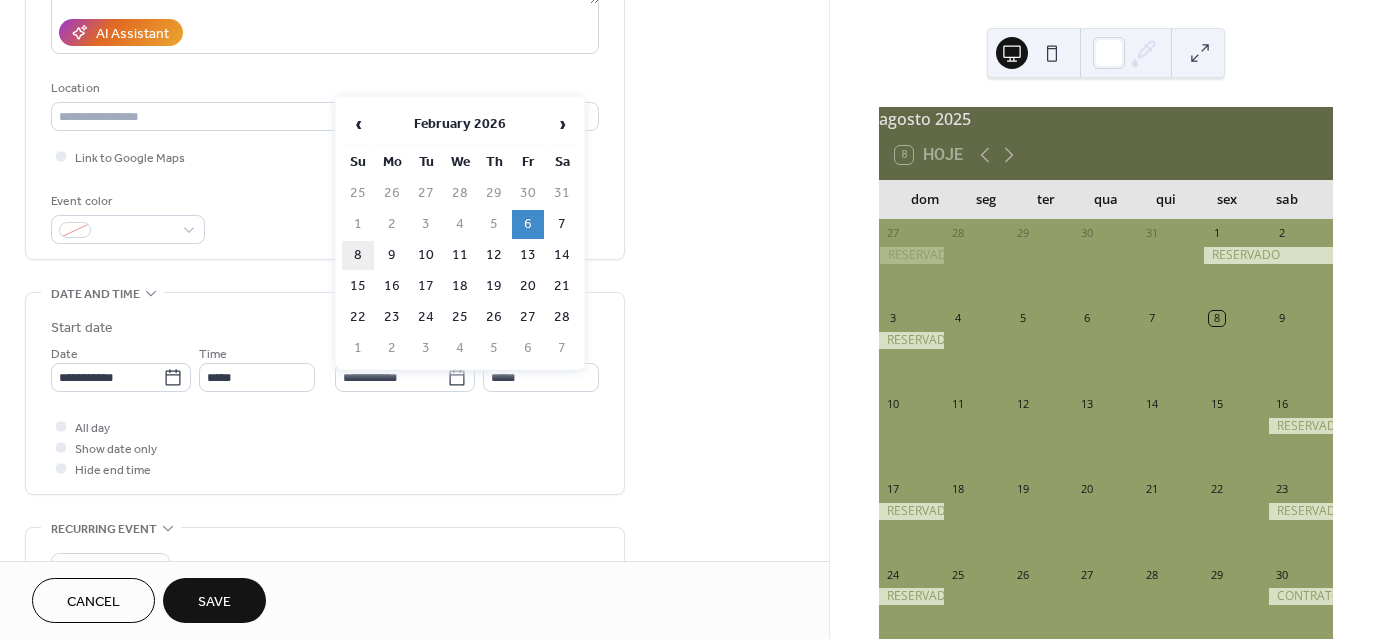 type on "**********" 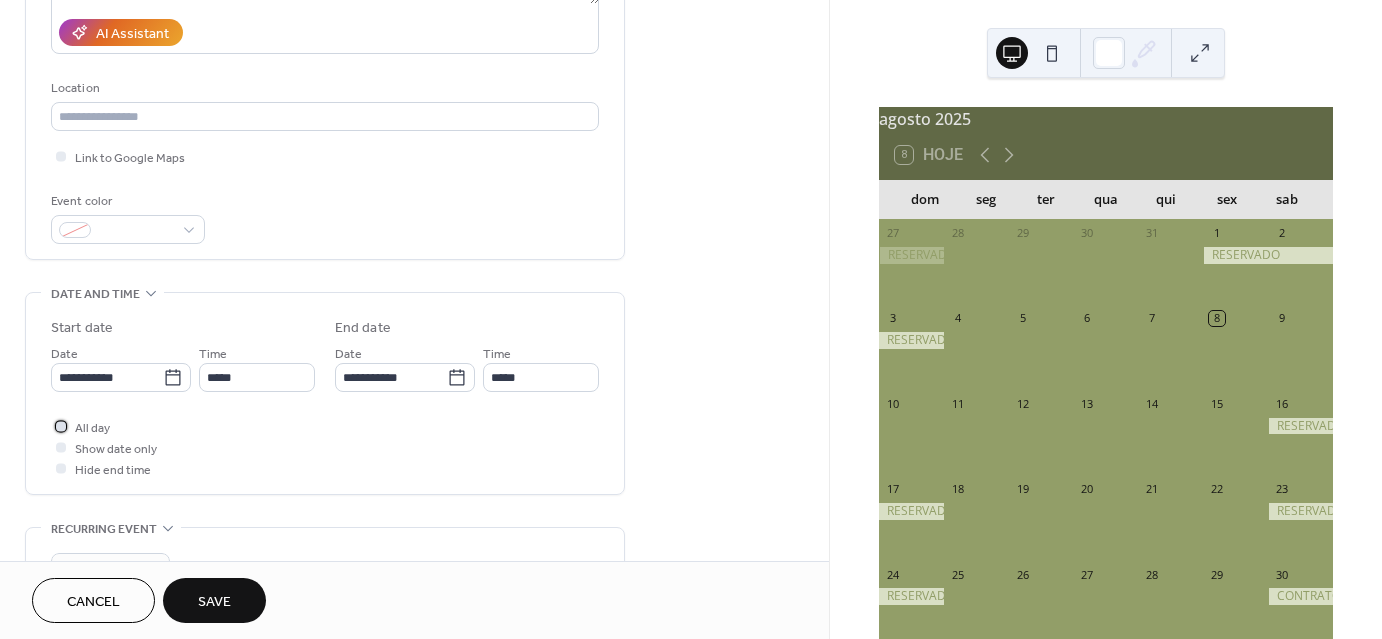 click at bounding box center (61, 426) 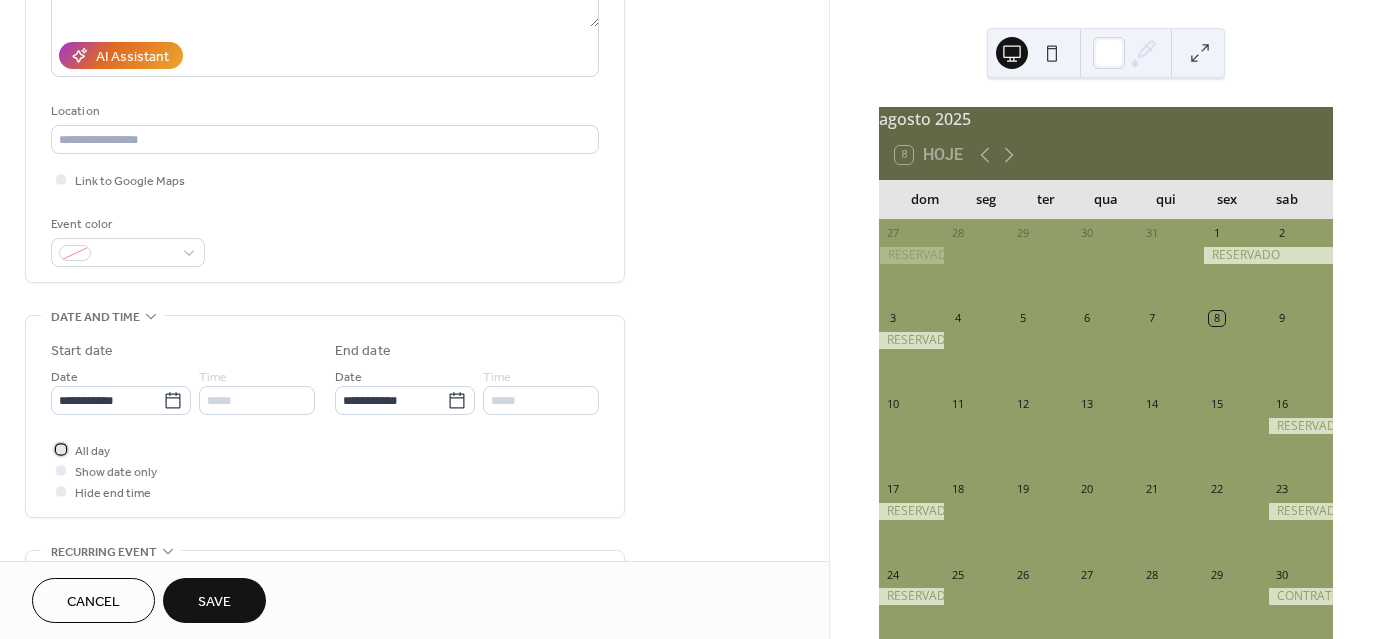 scroll, scrollTop: 338, scrollLeft: 0, axis: vertical 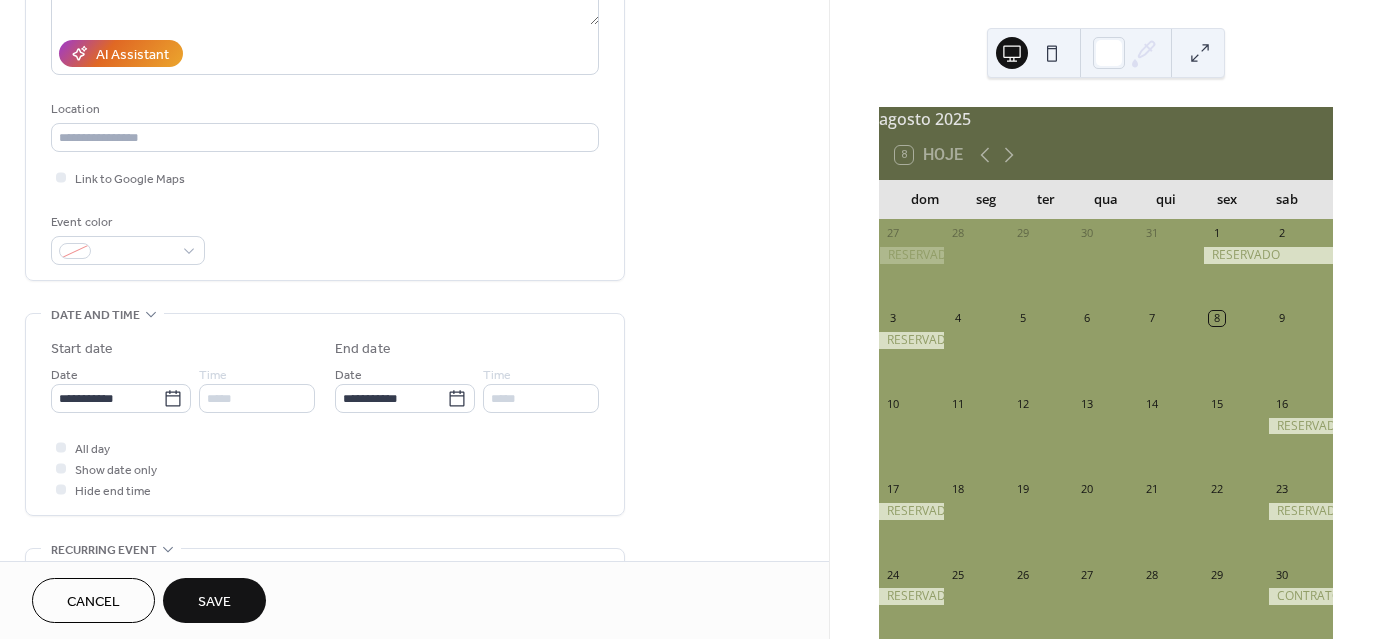 drag, startPoint x: 218, startPoint y: 591, endPoint x: 236, endPoint y: 600, distance: 20.12461 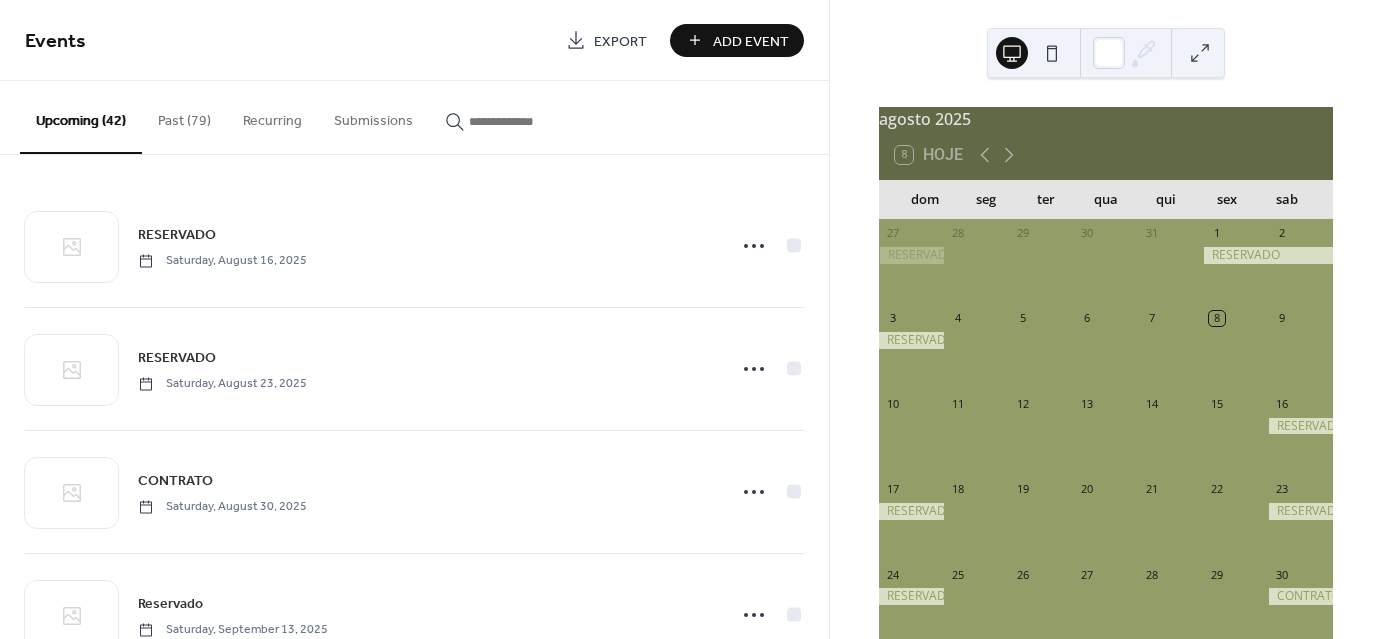 click on "Add Event" at bounding box center [751, 41] 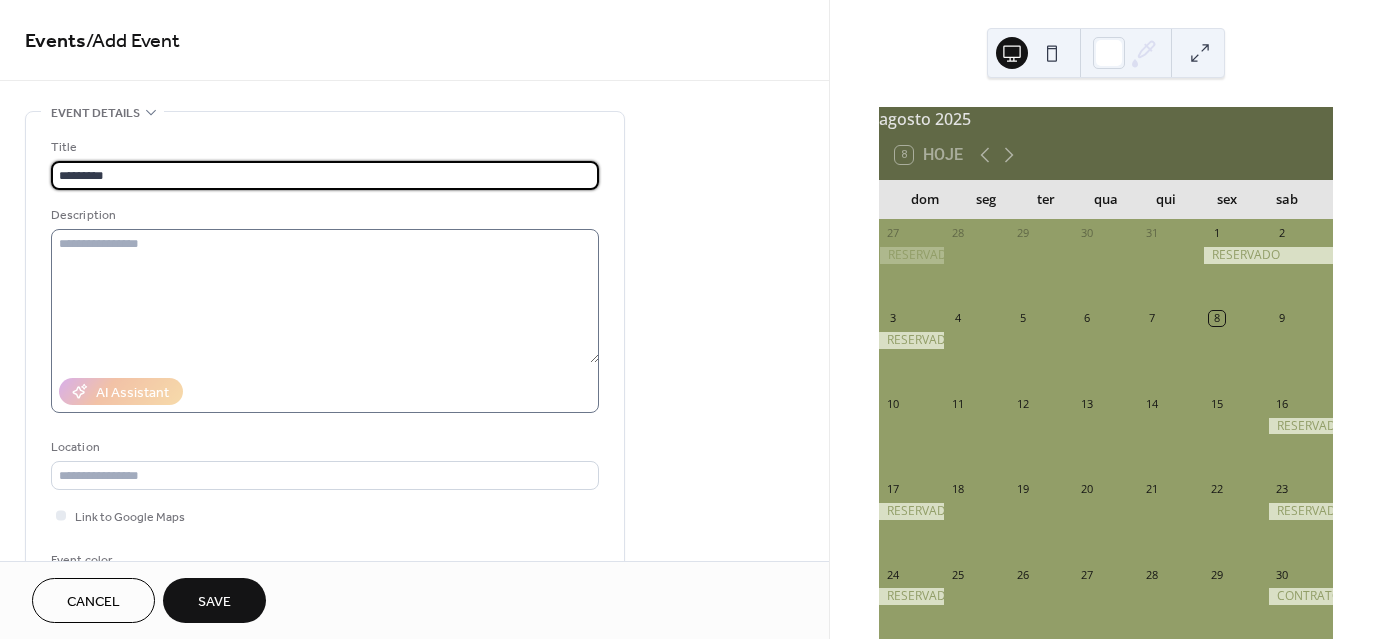 type on "*********" 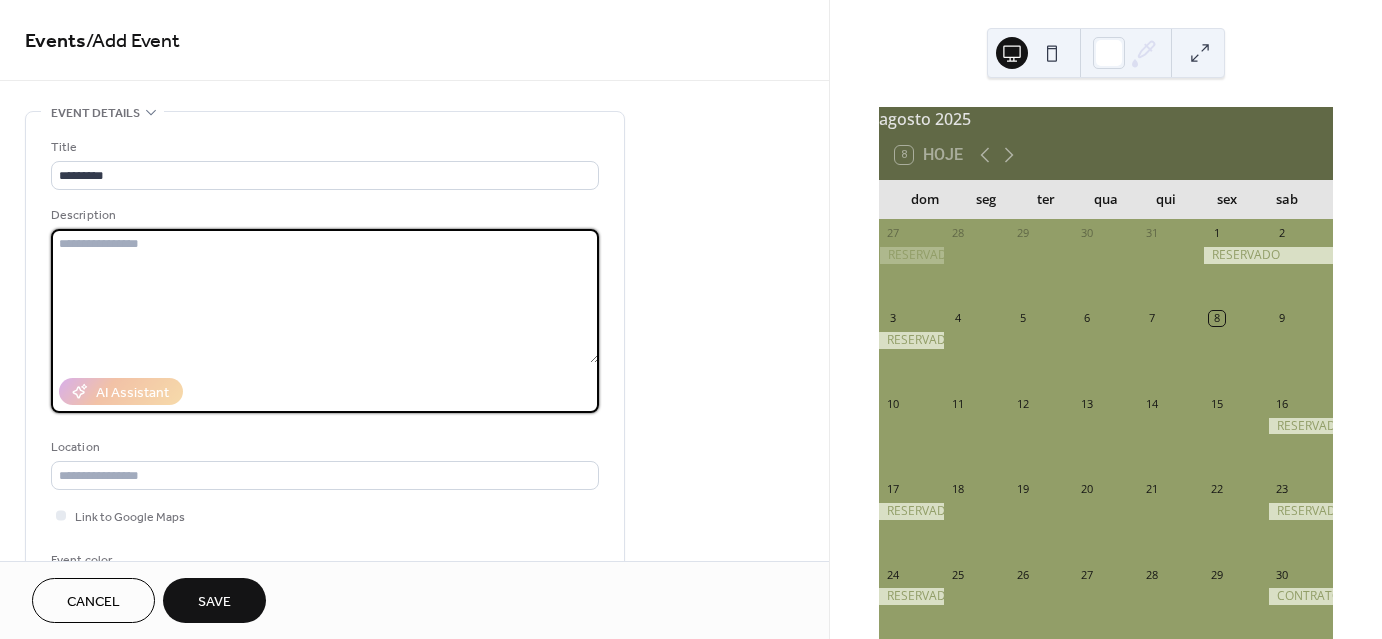click at bounding box center [325, 296] 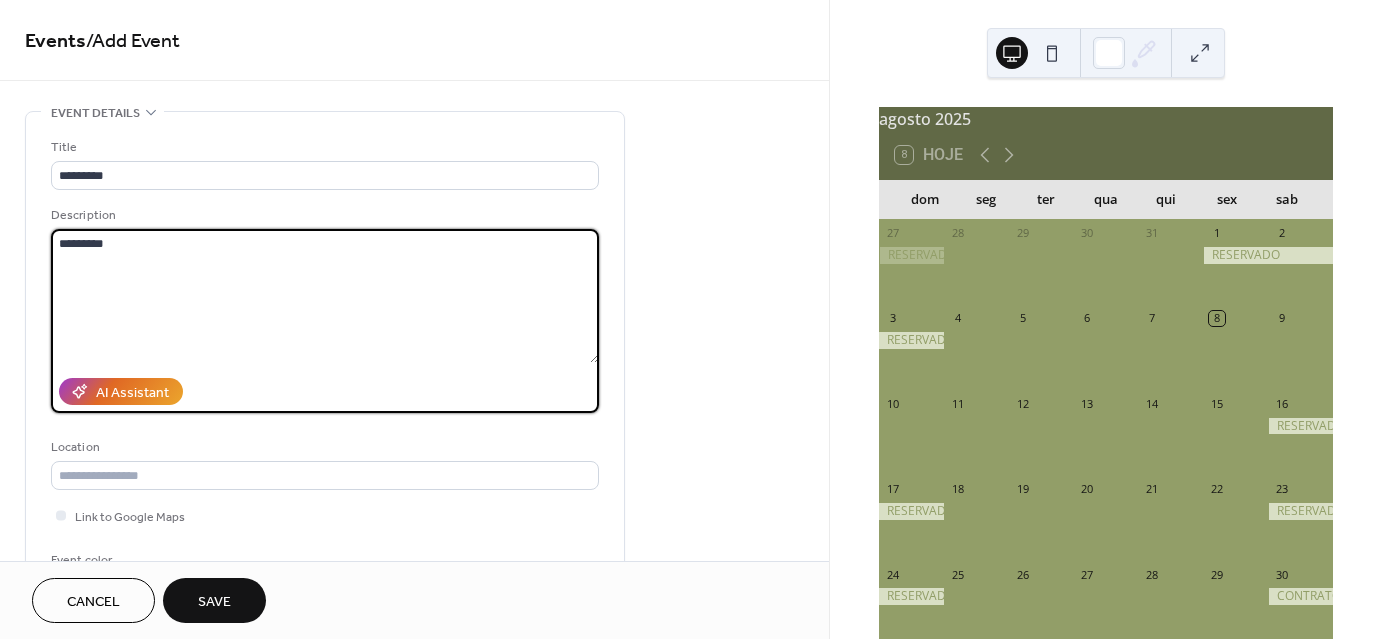 type on "*********" 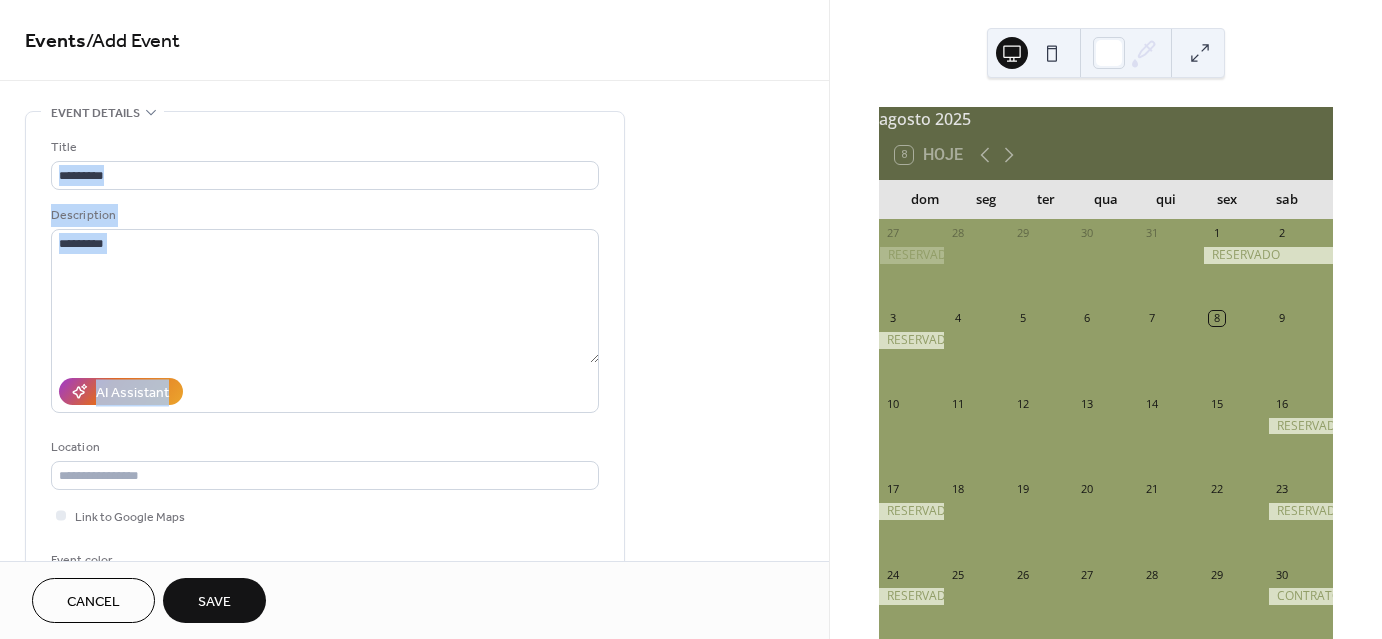 drag, startPoint x: 822, startPoint y: 113, endPoint x: 828, endPoint y: 333, distance: 220.0818 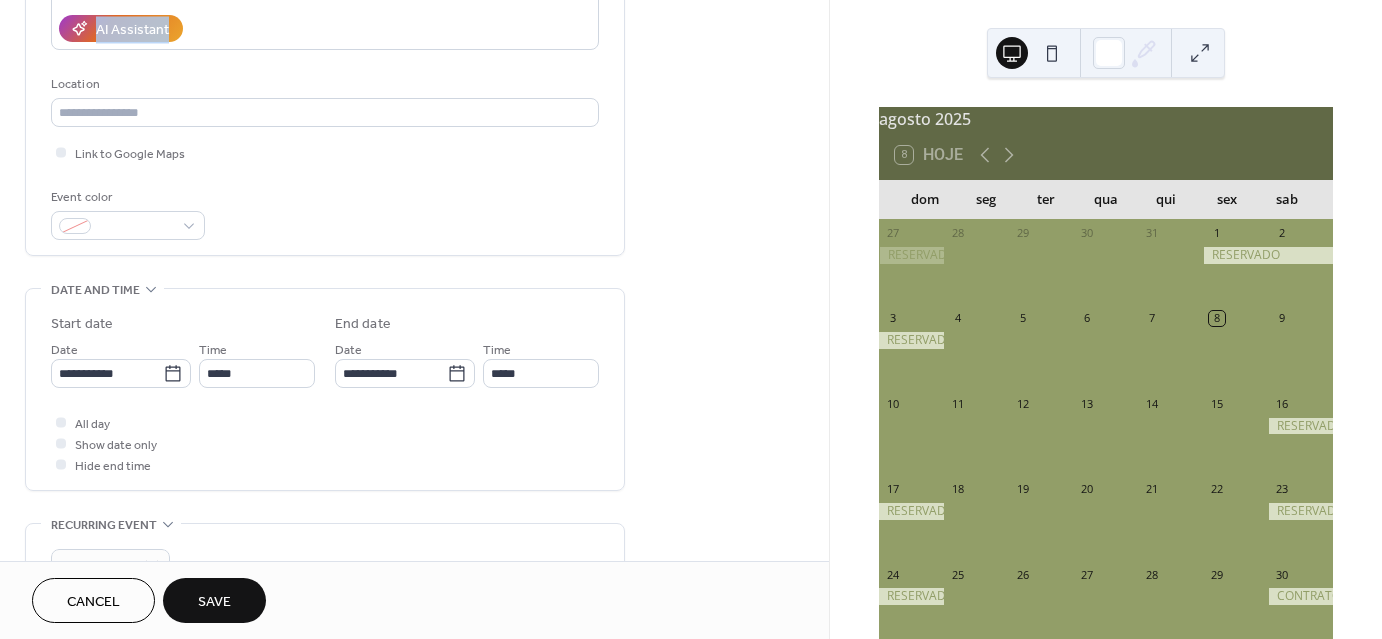 scroll, scrollTop: 368, scrollLeft: 0, axis: vertical 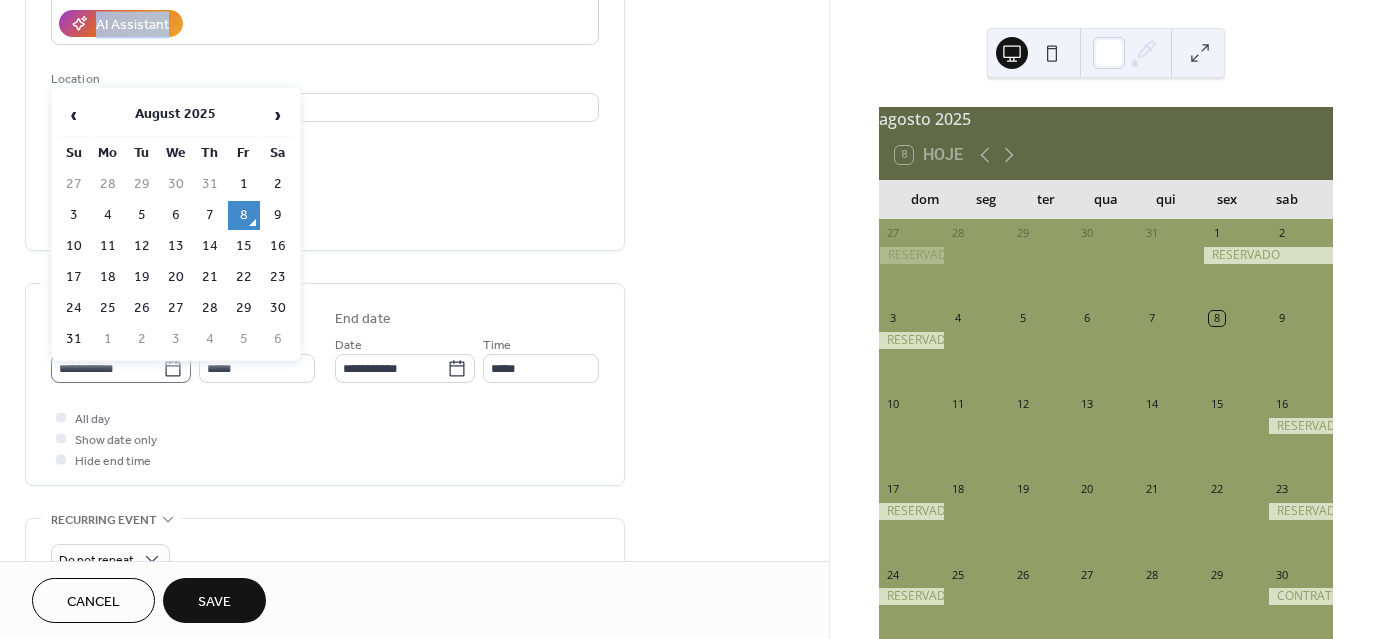 click 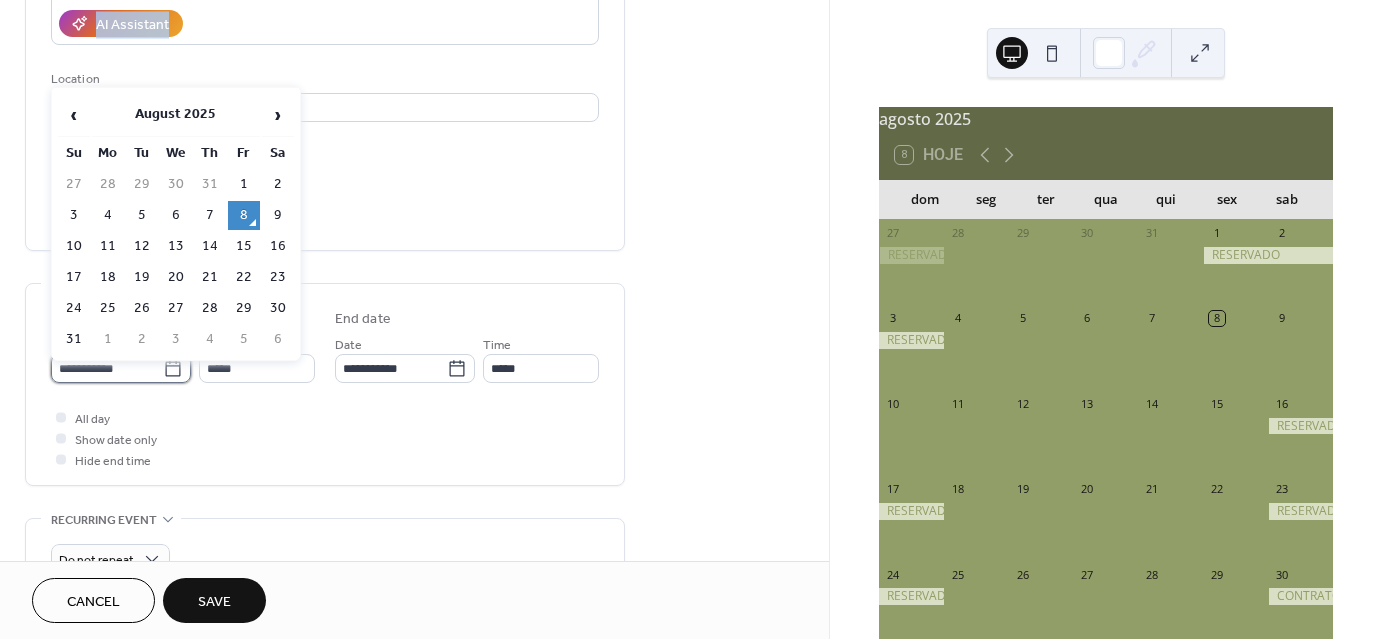 click on "**********" at bounding box center [107, 368] 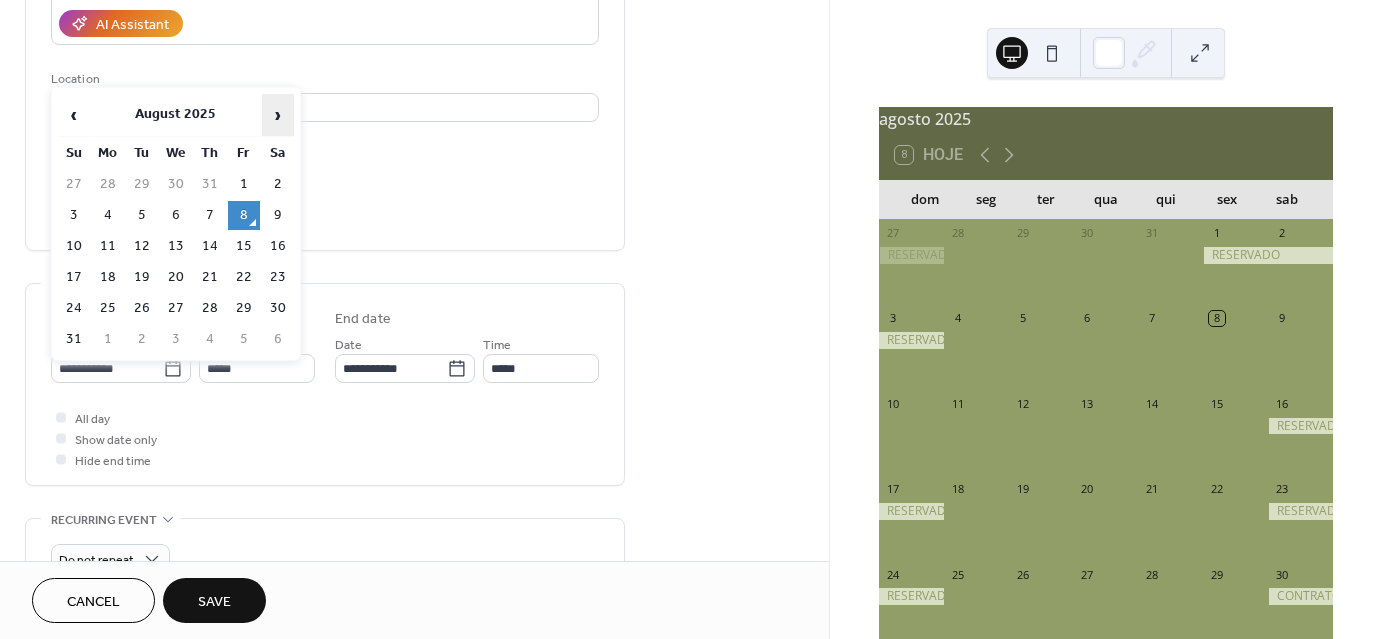 click on "›" at bounding box center [278, 115] 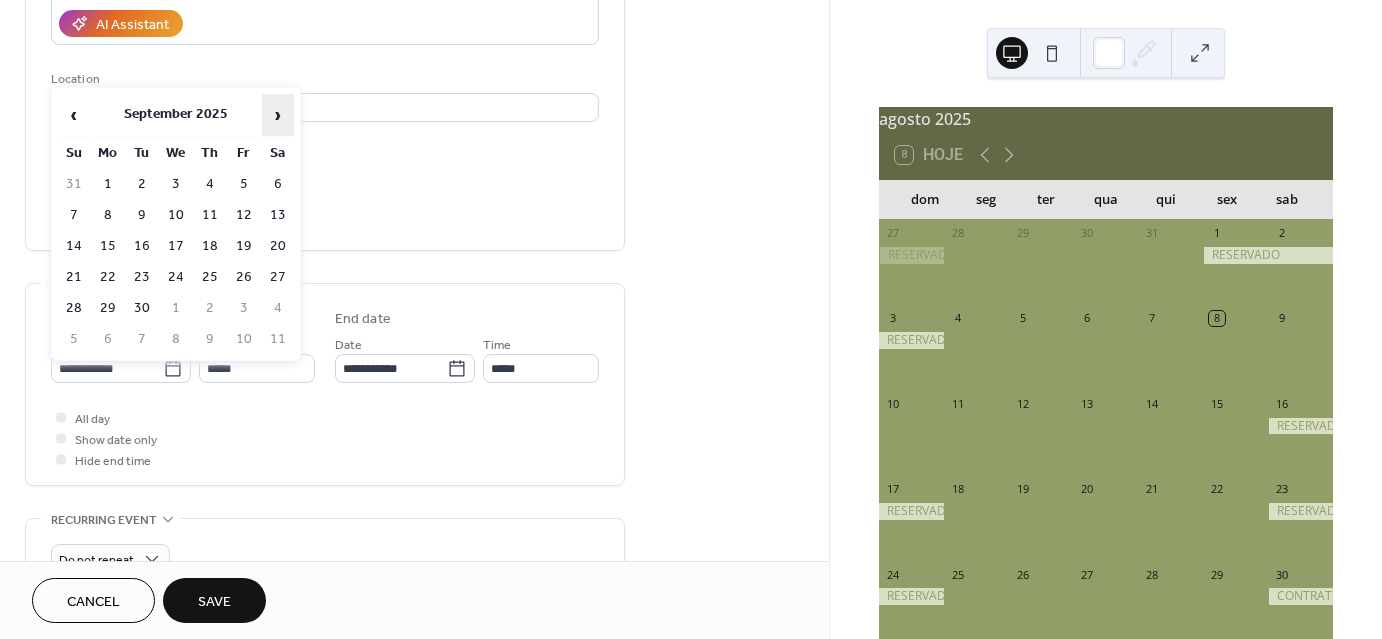 click on "›" at bounding box center [278, 115] 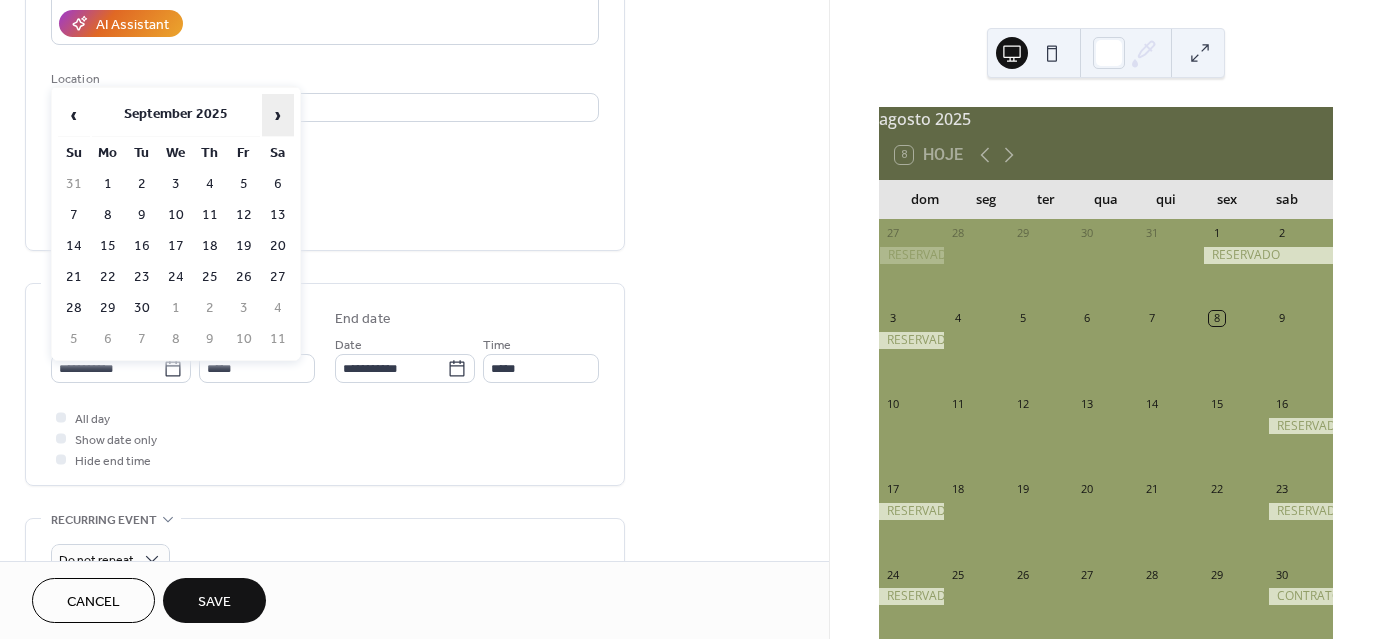 click on "›" at bounding box center (278, 115) 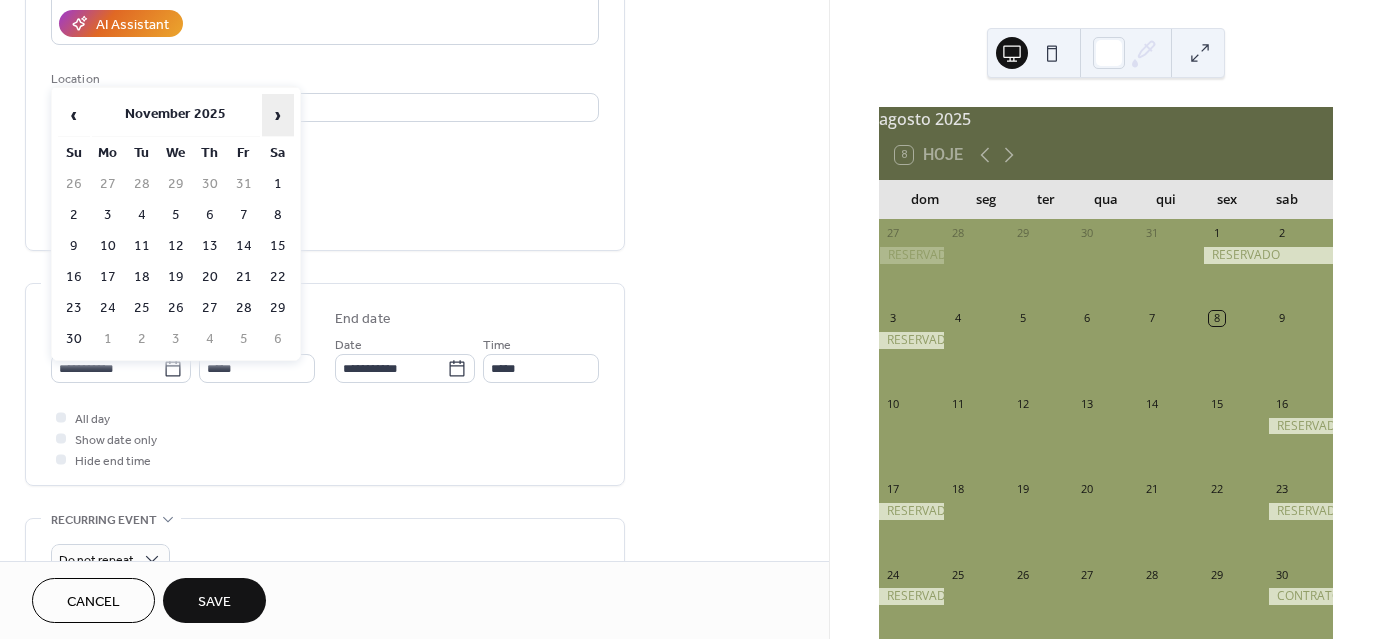click on "›" at bounding box center (278, 115) 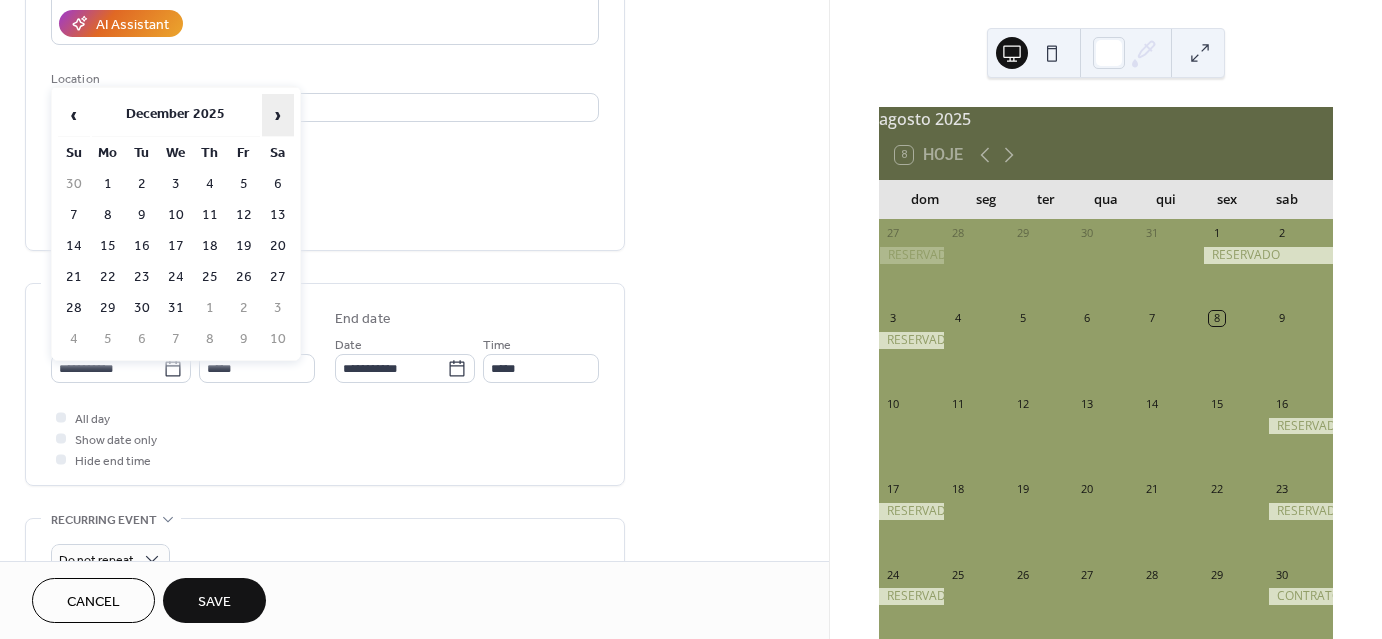 click on "›" at bounding box center [278, 115] 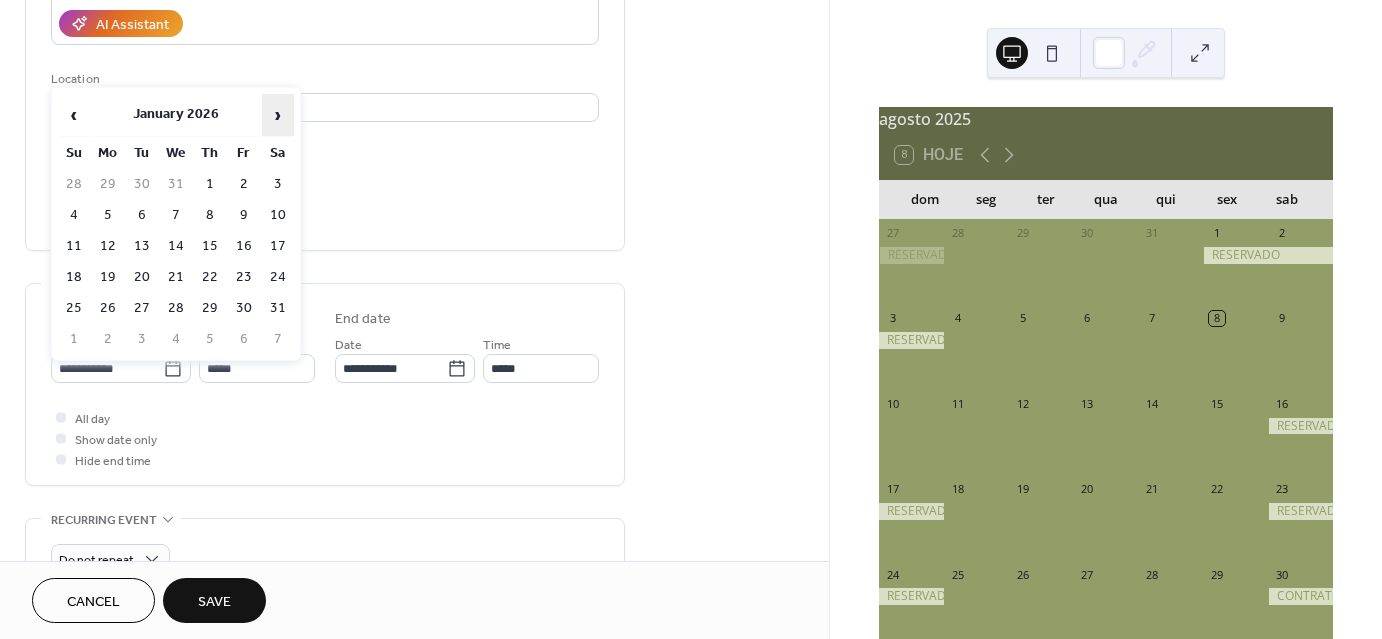 click on "›" at bounding box center [278, 115] 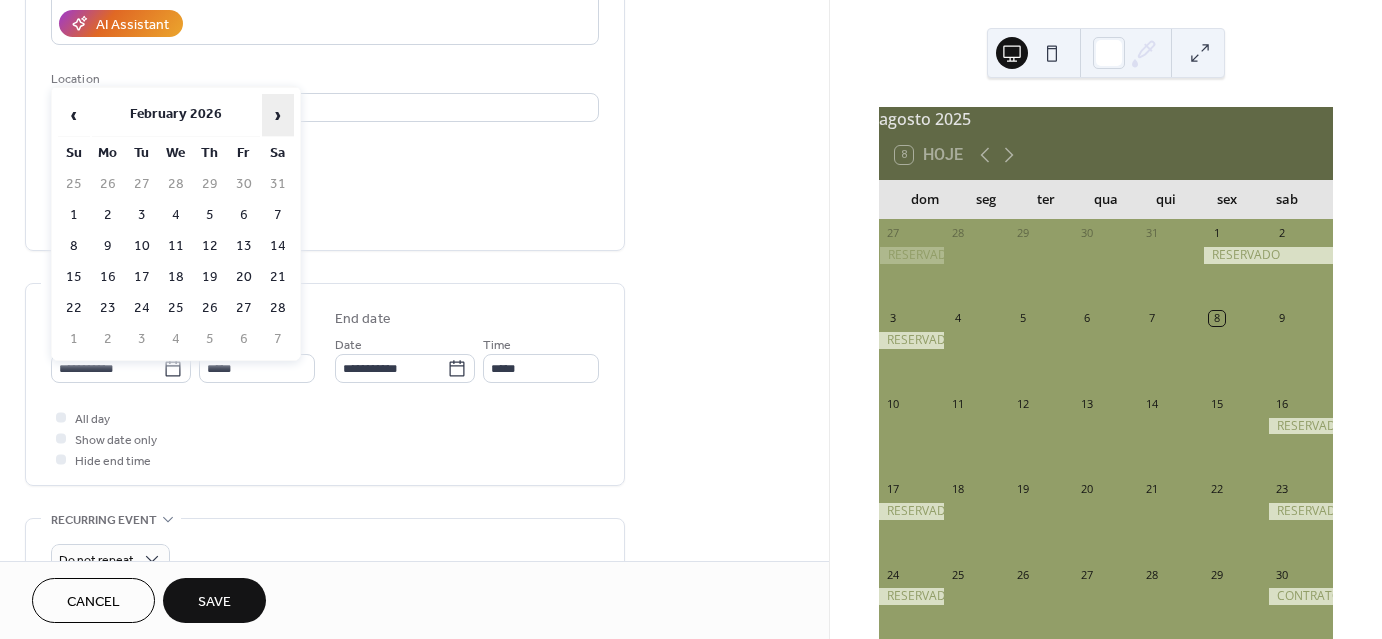 click on "›" at bounding box center [278, 115] 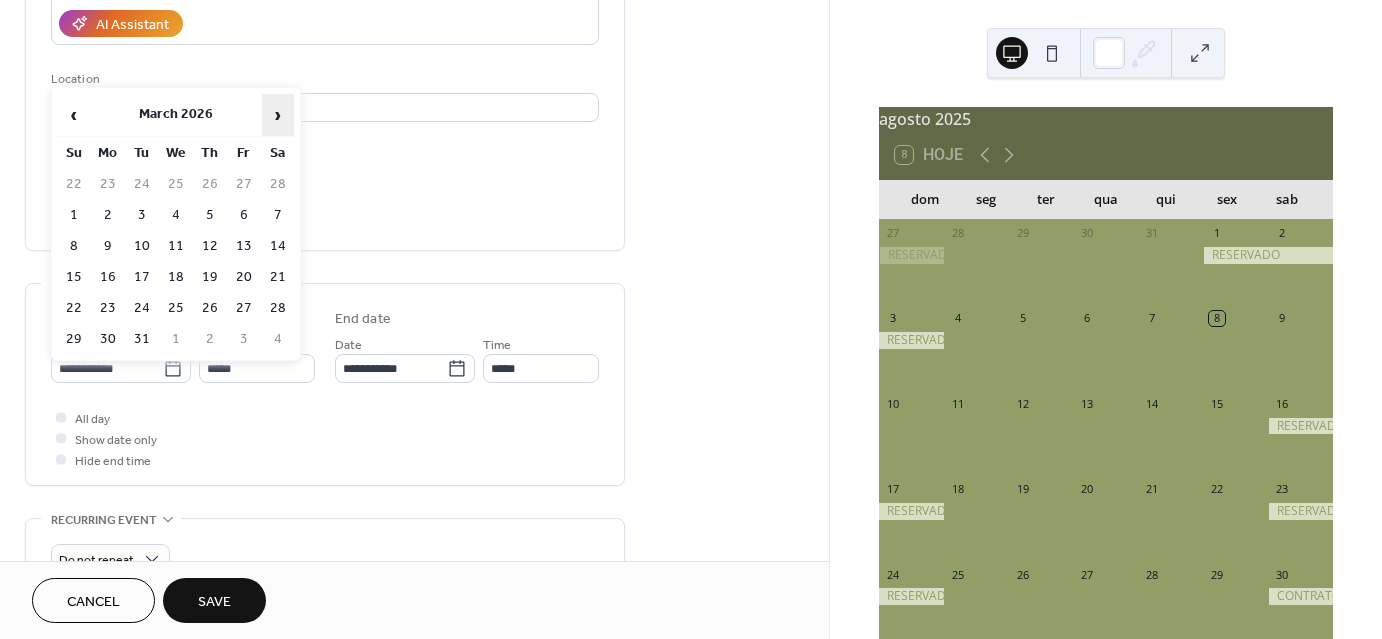 click on "›" at bounding box center [278, 115] 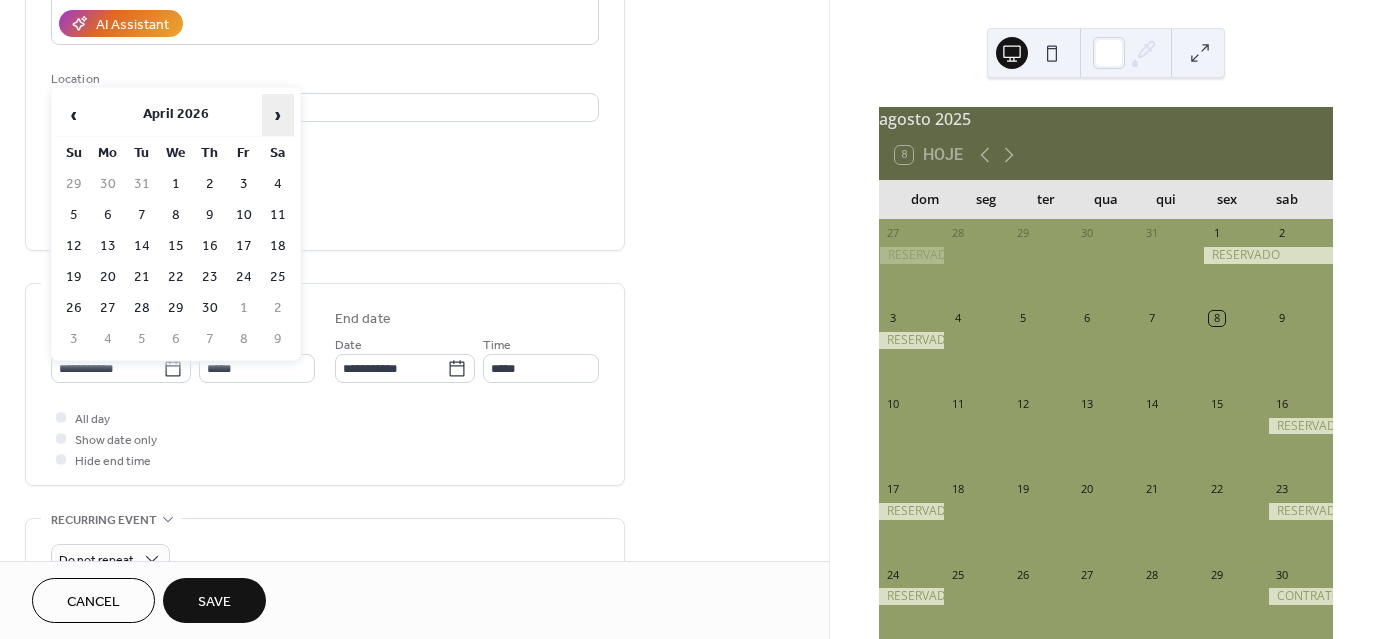 click on "›" at bounding box center [278, 115] 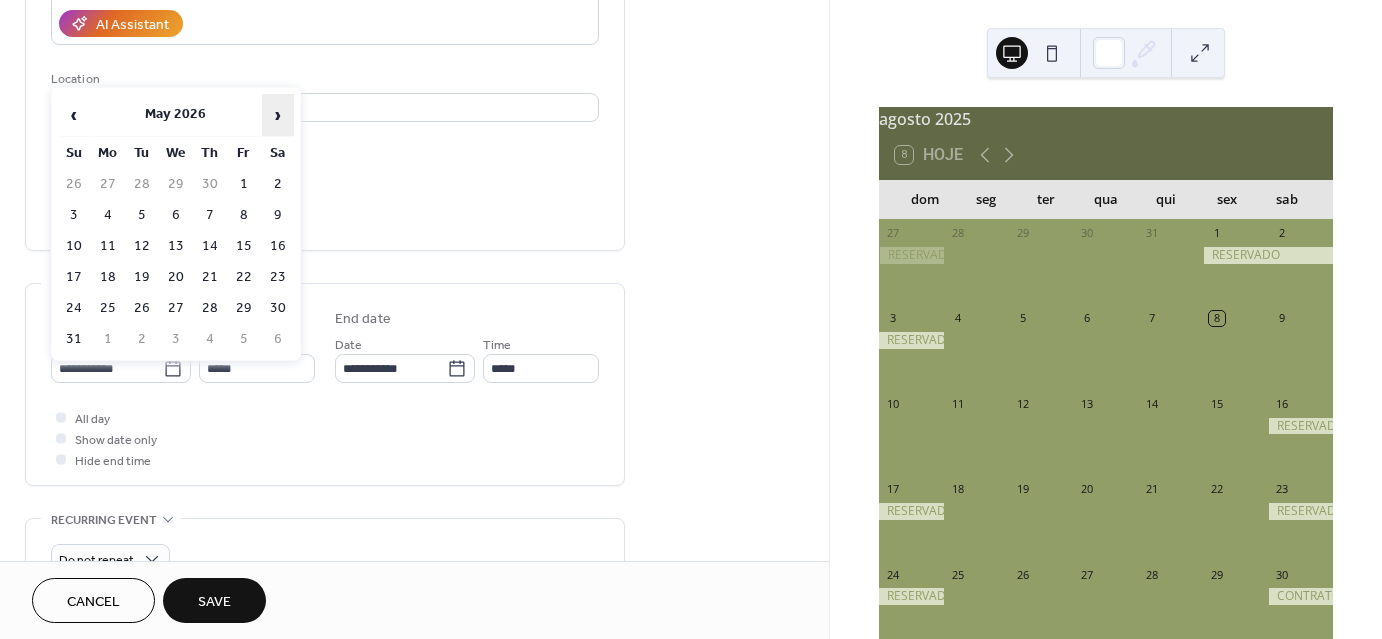 click on "›" at bounding box center (278, 115) 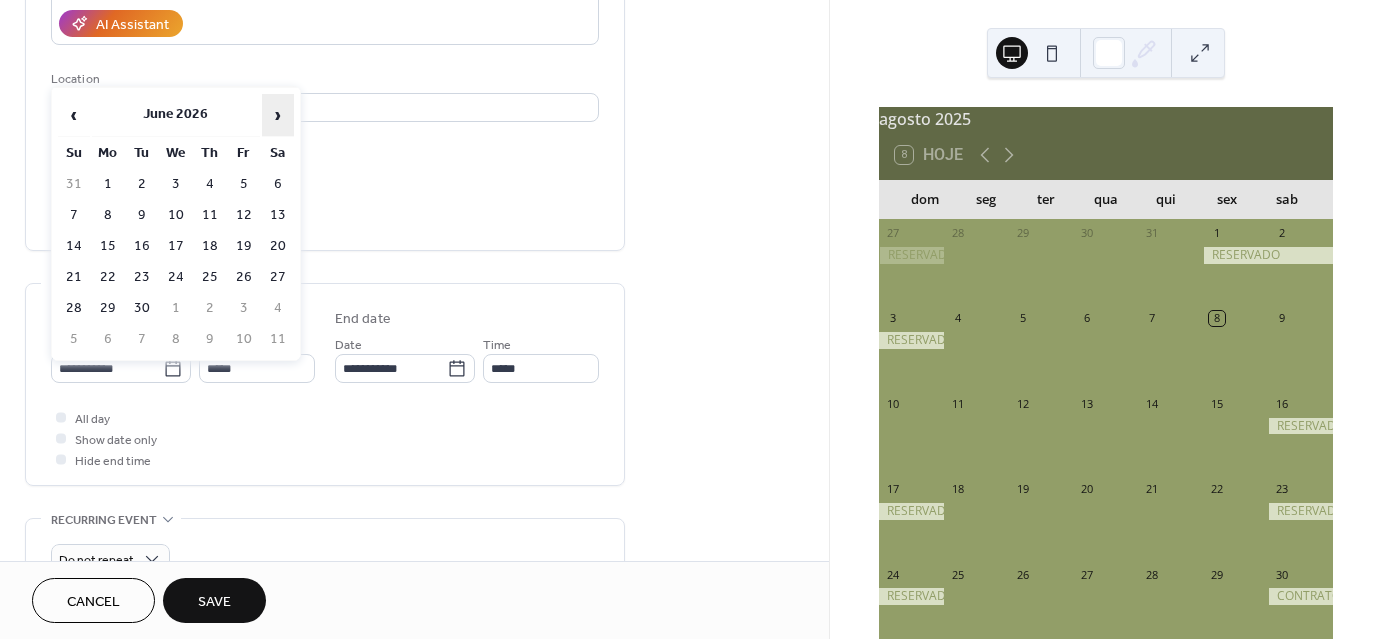 click on "›" at bounding box center (278, 115) 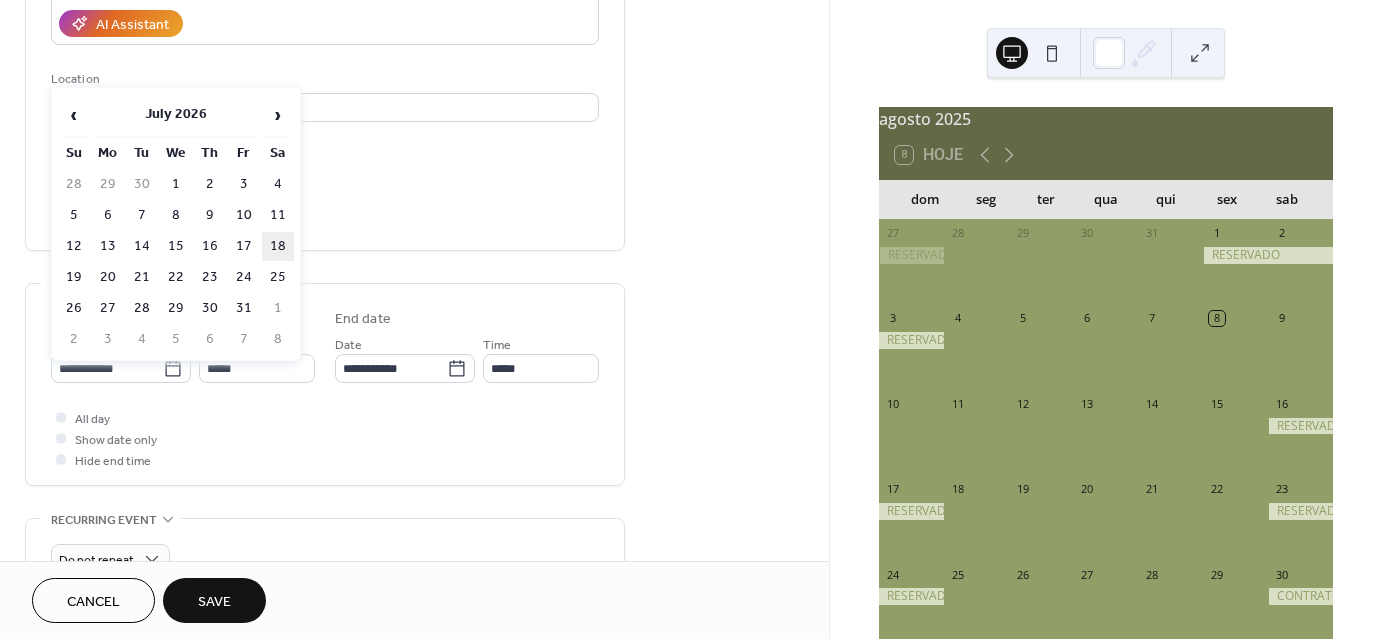 click on "18" at bounding box center (278, 246) 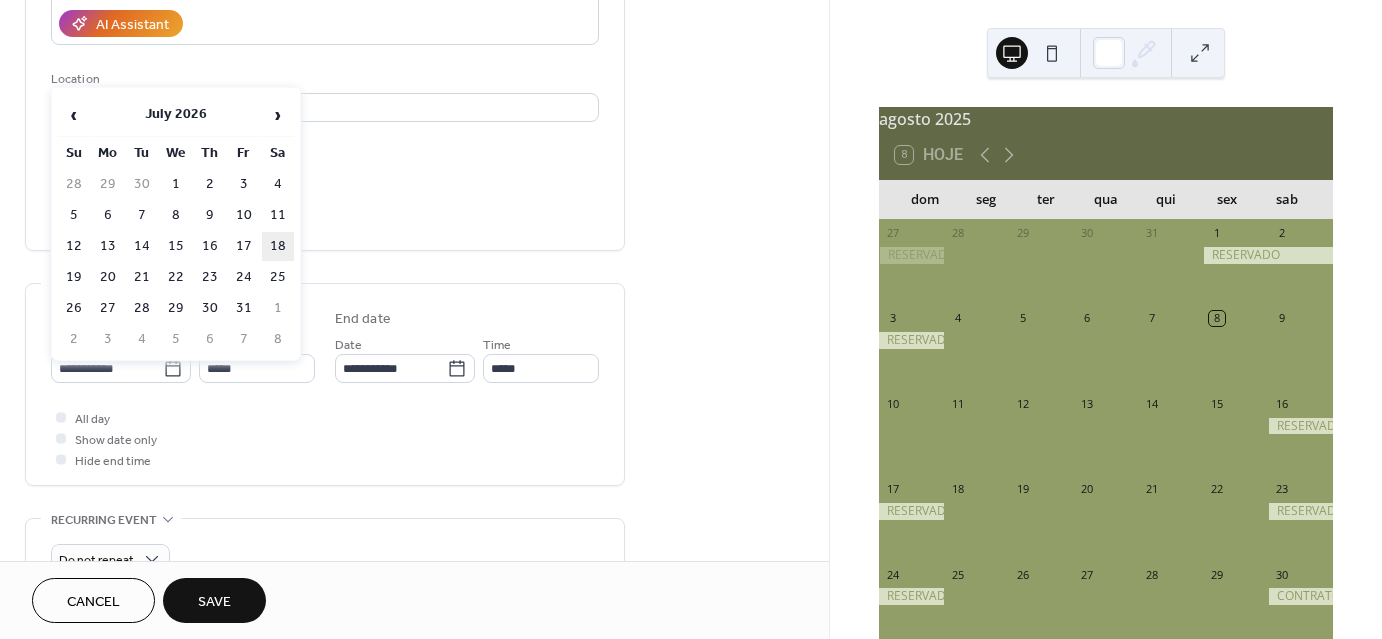 type on "**********" 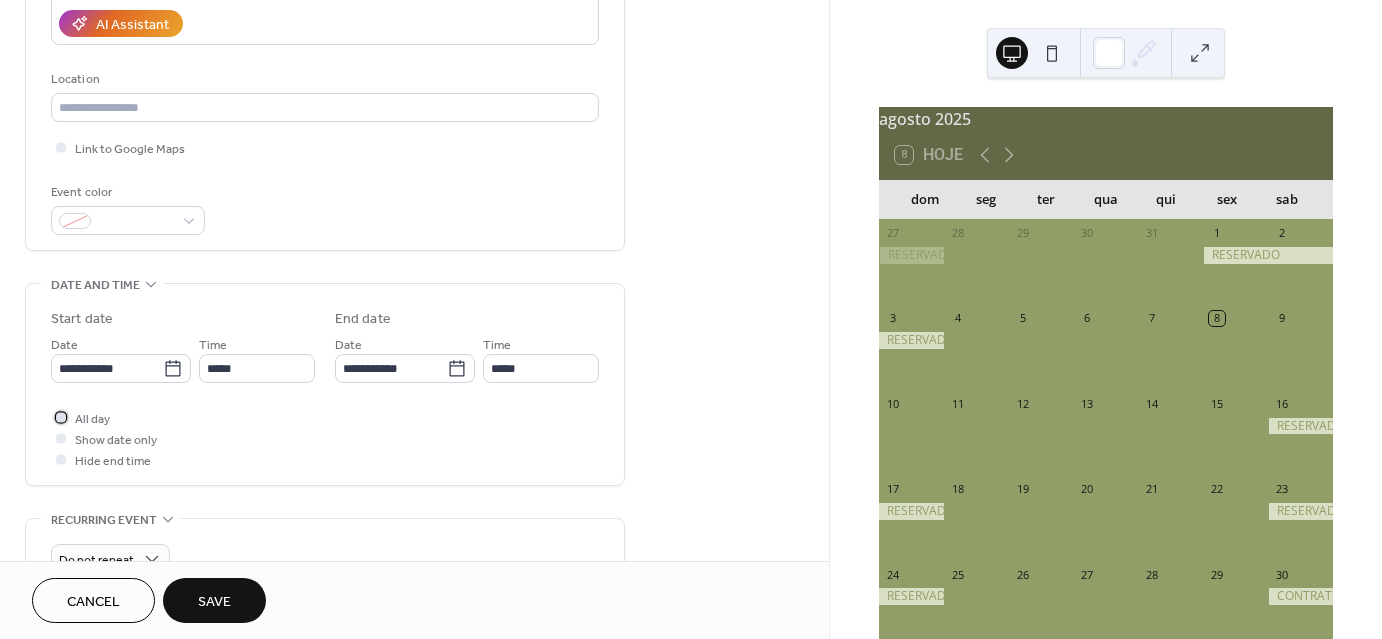 click at bounding box center [61, 417] 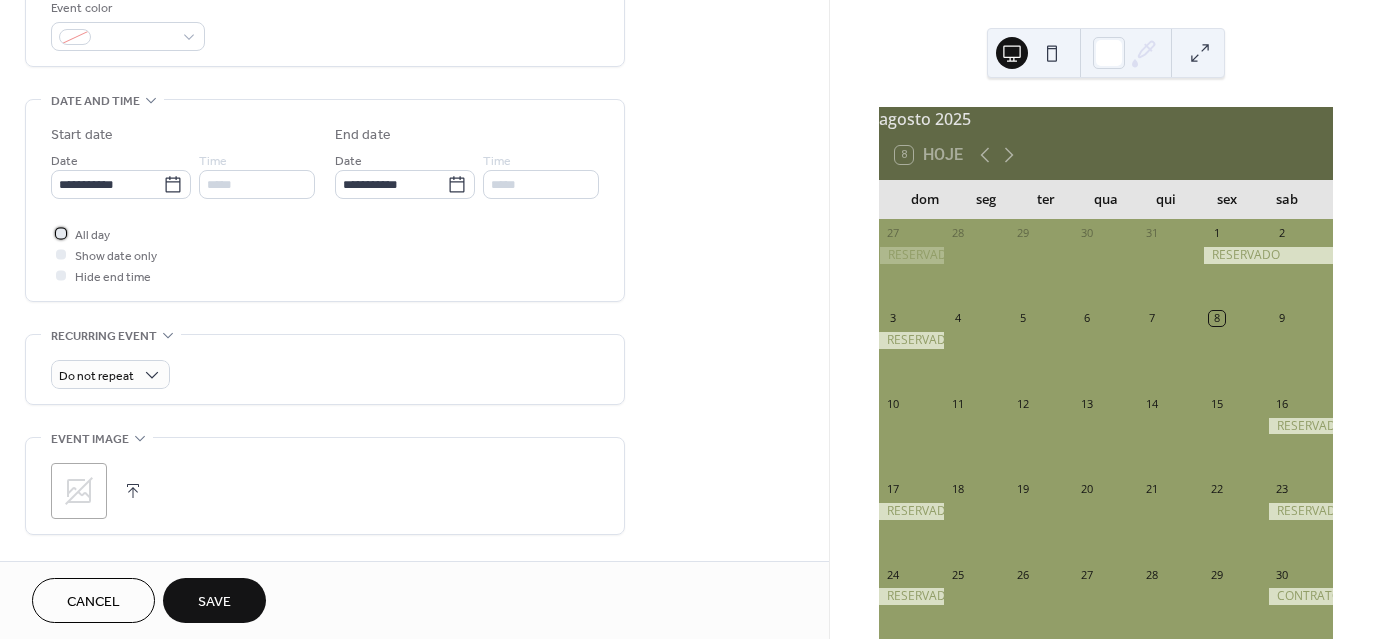 scroll, scrollTop: 563, scrollLeft: 0, axis: vertical 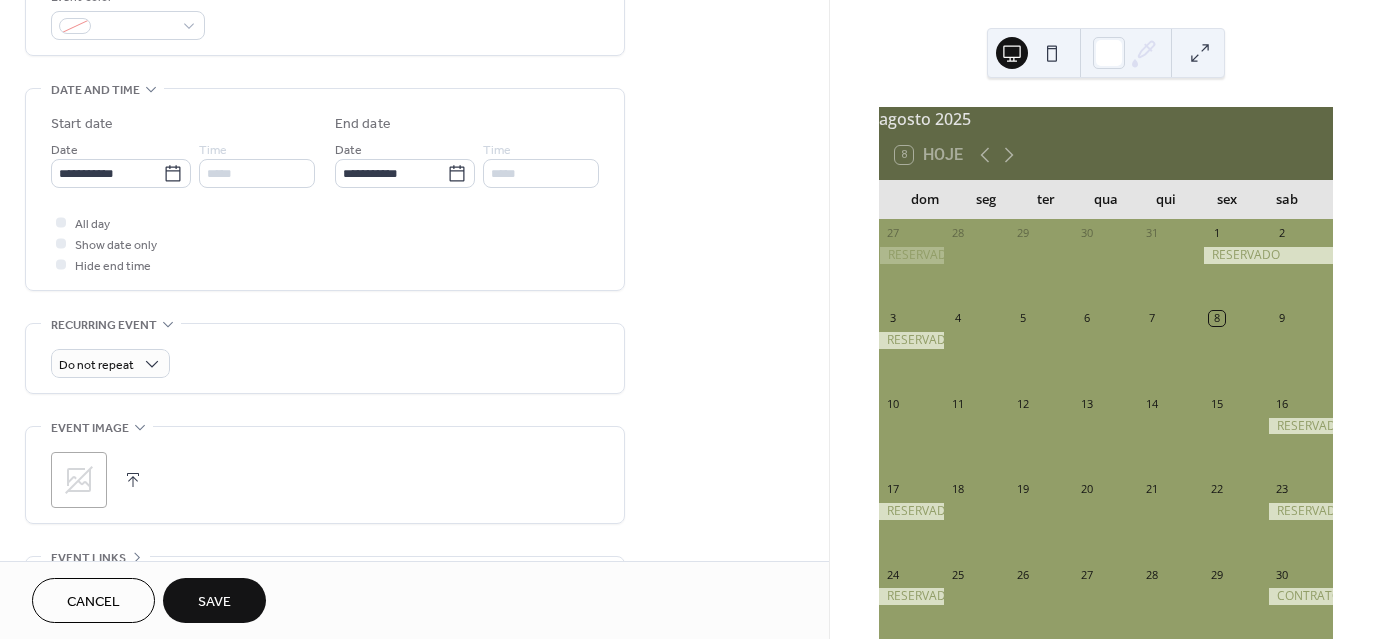 click on "Save" at bounding box center (214, 602) 